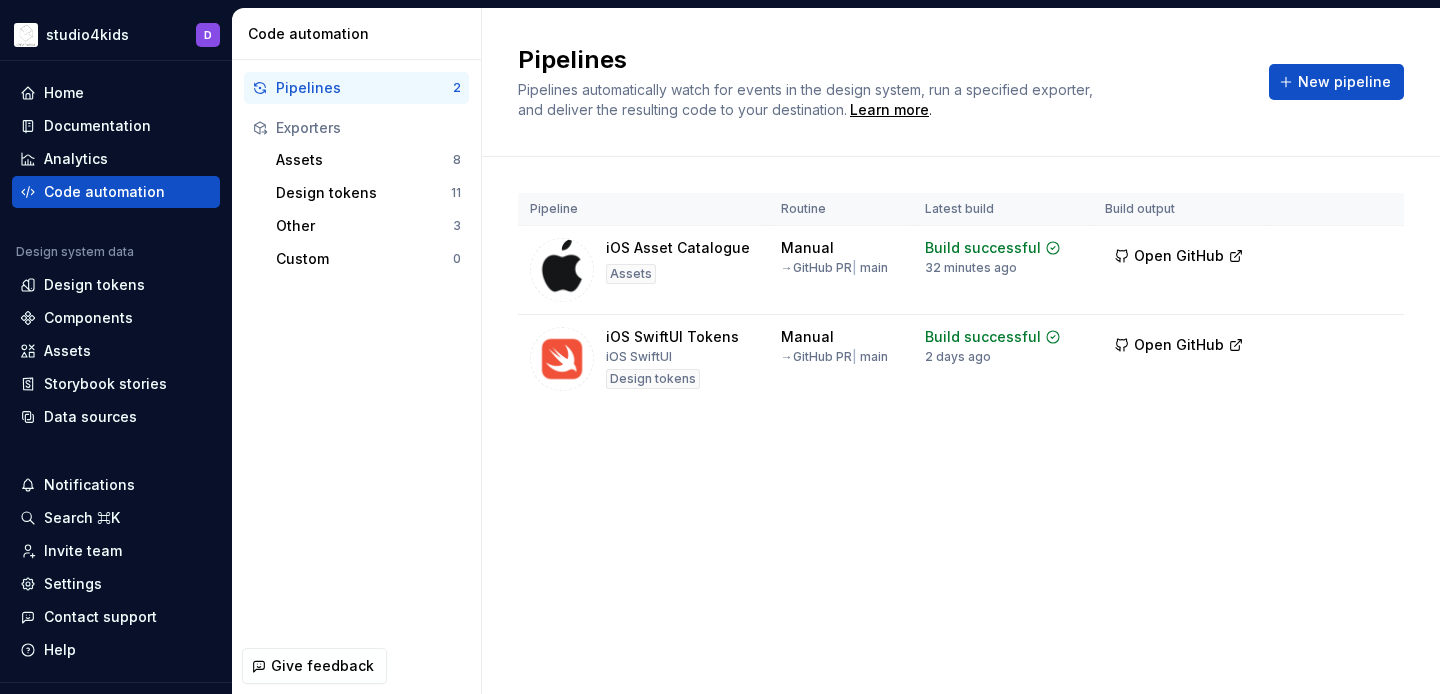 scroll, scrollTop: 0, scrollLeft: 0, axis: both 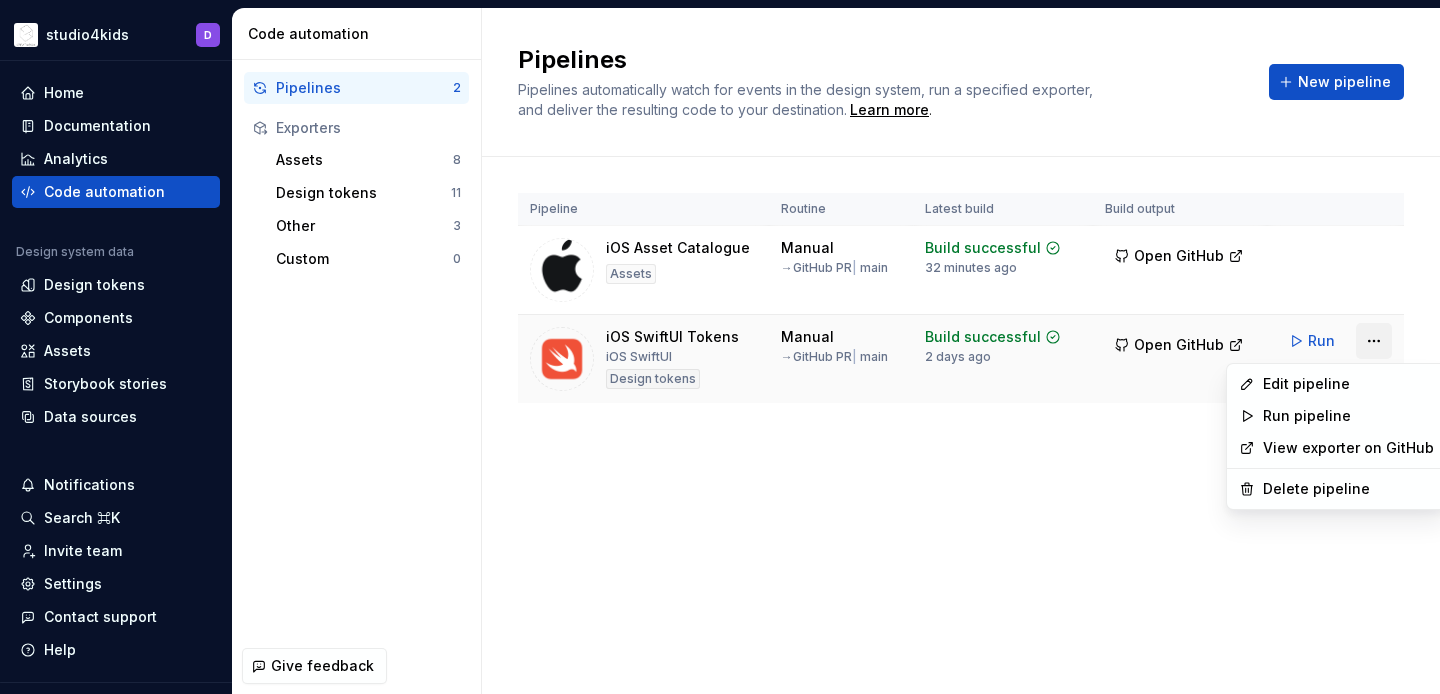 click on "studio4kids D Home Documentation Analytics Code automation Design system data Design tokens Components Assets Storybook stories Data sources Notifications Search ⌘K Invite team Settings Contact support Help Code automation Pipelines 2 Exporters Assets 8 Design tokens 11 Other 3 Custom 0 Give feedback Pipelines Pipelines automatically watch for events in the design system, run a specified exporter, and deliver the resulting code to your destination. Learn more . New pipeline Pipeline Routine Latest build Build output iOS Asset Catalogue Assets Manual → GitHub PR | main Build successful 32 minutes ago Open GitHub Run iOS SwiftUI Tokens iOS SwiftUI Design tokens Manual → GitHub PR | main Build successful 2 days ago Open GitHub Run Edit pipeline Run pipeline View exporter on GitHub Delete pipeline" at bounding box center [720, 347] 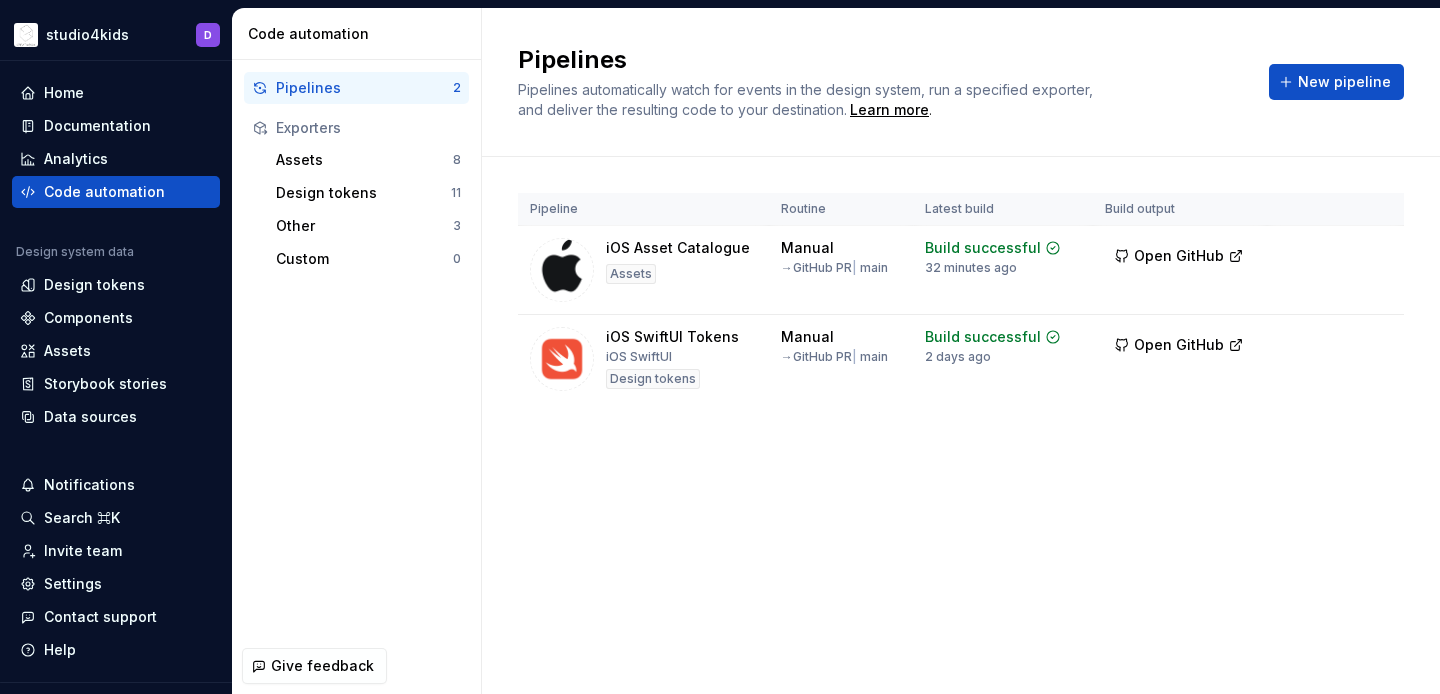 click on "studio4kids D Home Documentation Analytics Code automation Design system data Design tokens Components Assets Storybook stories Data sources Notifications Search ⌘K Invite team Settings Contact support Help Code automation Pipelines 2 Exporters Assets 8 Design tokens 11 Other 3 Custom 0 Give feedback Pipelines Pipelines automatically watch for events in the design system, run a specified exporter, and deliver the resulting code to your destination. Learn more . New pipeline Pipeline Routine Latest build Build output iOS Asset Catalogue Assets Manual → GitHub PR | main Build successful 32 minutes ago Open GitHub Run iOS SwiftUI Tokens iOS SwiftUI Design tokens Manual → GitHub PR | main Build successful 2 days ago Open GitHub Run" at bounding box center [720, 347] 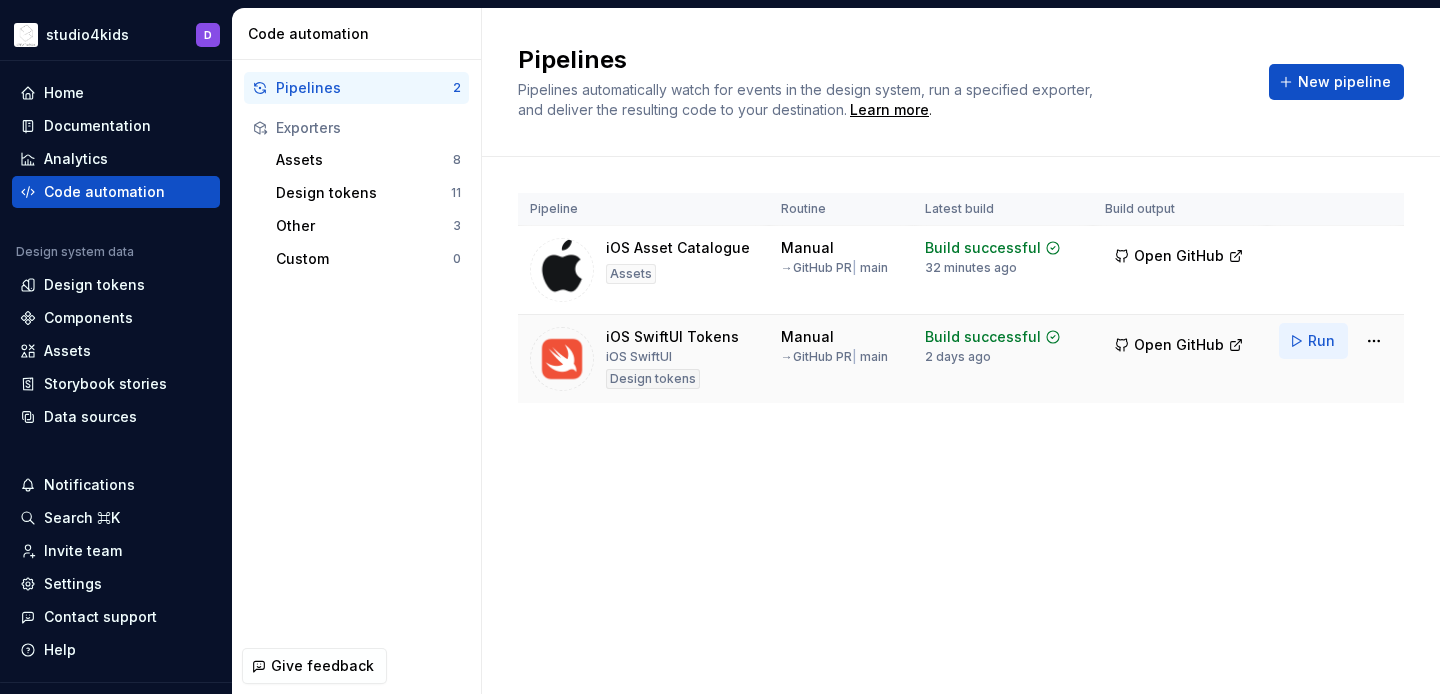 click on "Run" at bounding box center [1313, 341] 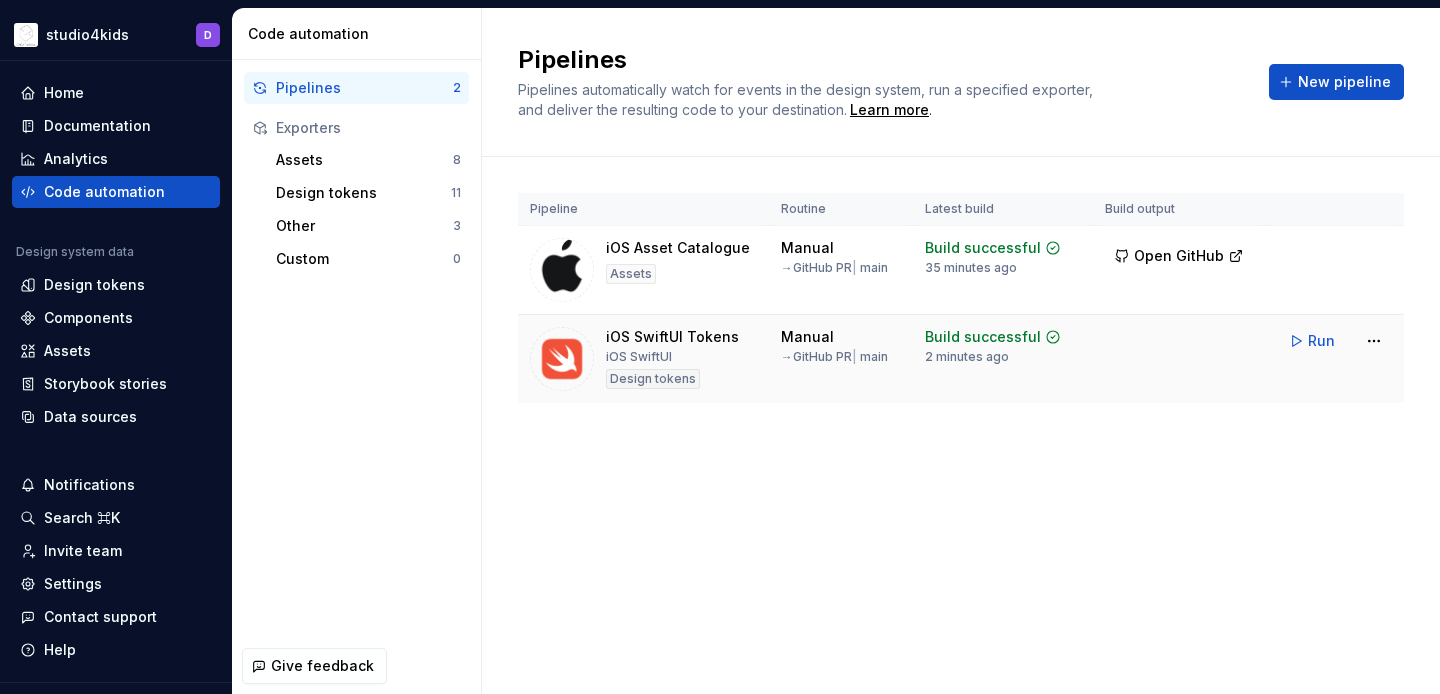 click on "Build successful" at bounding box center [983, 337] 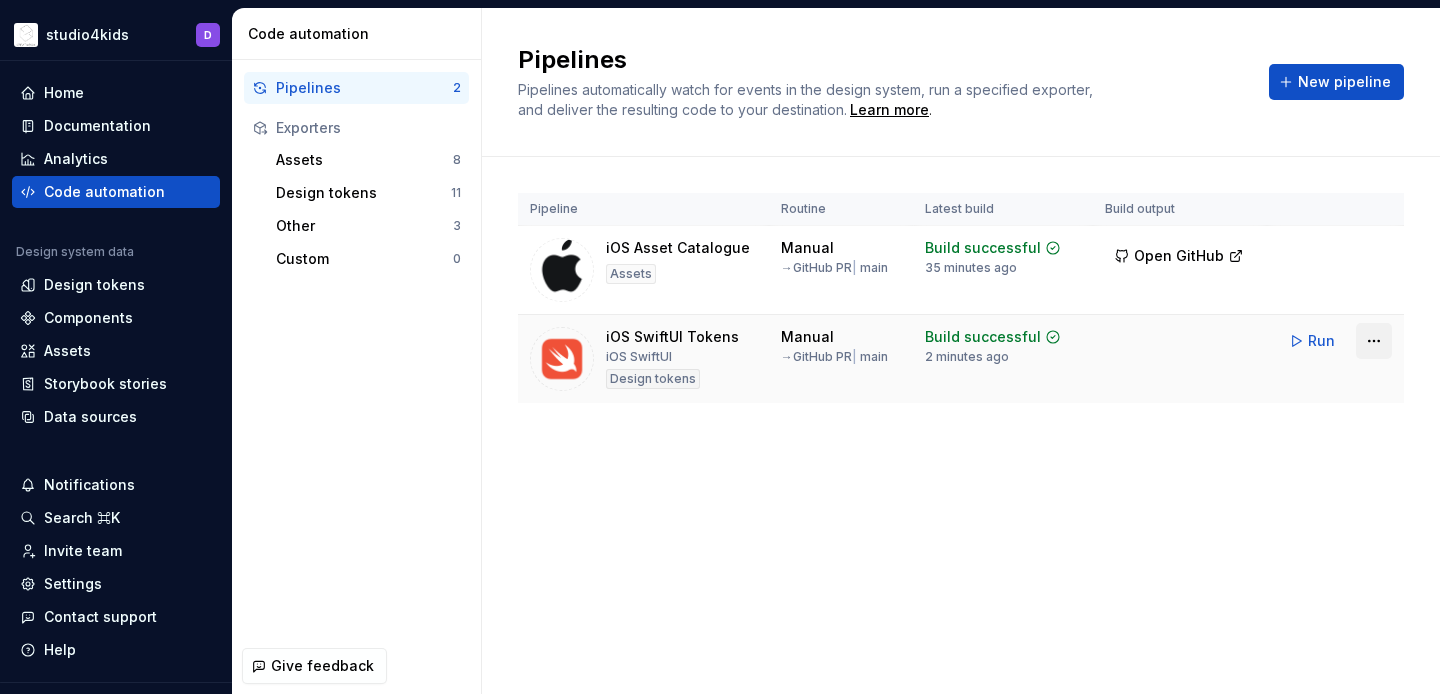click on "studio4kids D Home Documentation Analytics Code automation Design system data Design tokens Components Assets Storybook stories Data sources Notifications Search ⌘K Invite team Settings Contact support Help Code automation Pipelines 2 Exporters Assets 8 Design tokens 11 Other 3 Custom 0 Give feedback Pipelines Pipelines automatically watch for events in the design system, run a specified exporter, and deliver the resulting code to your destination. Learn more . New pipeline Pipeline Routine Latest build Build output iOS Asset Catalogue Assets Manual → GitHub PR | main Build successful 35 minutes ago Open GitHub Run iOS SwiftUI Tokens iOS SwiftUI Design tokens Manual → GitHub PR | main Build successful 2 minutes ago Run" at bounding box center [720, 347] 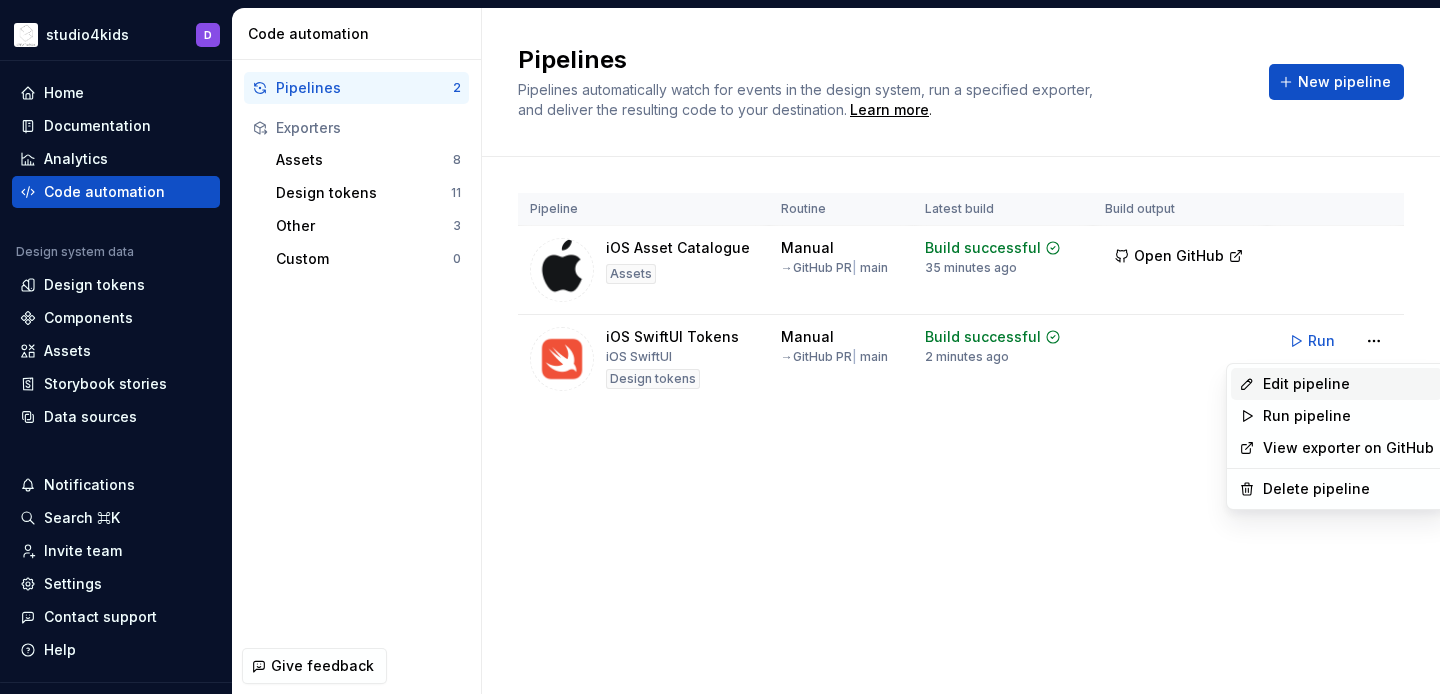 click on "Edit pipeline" at bounding box center (1348, 384) 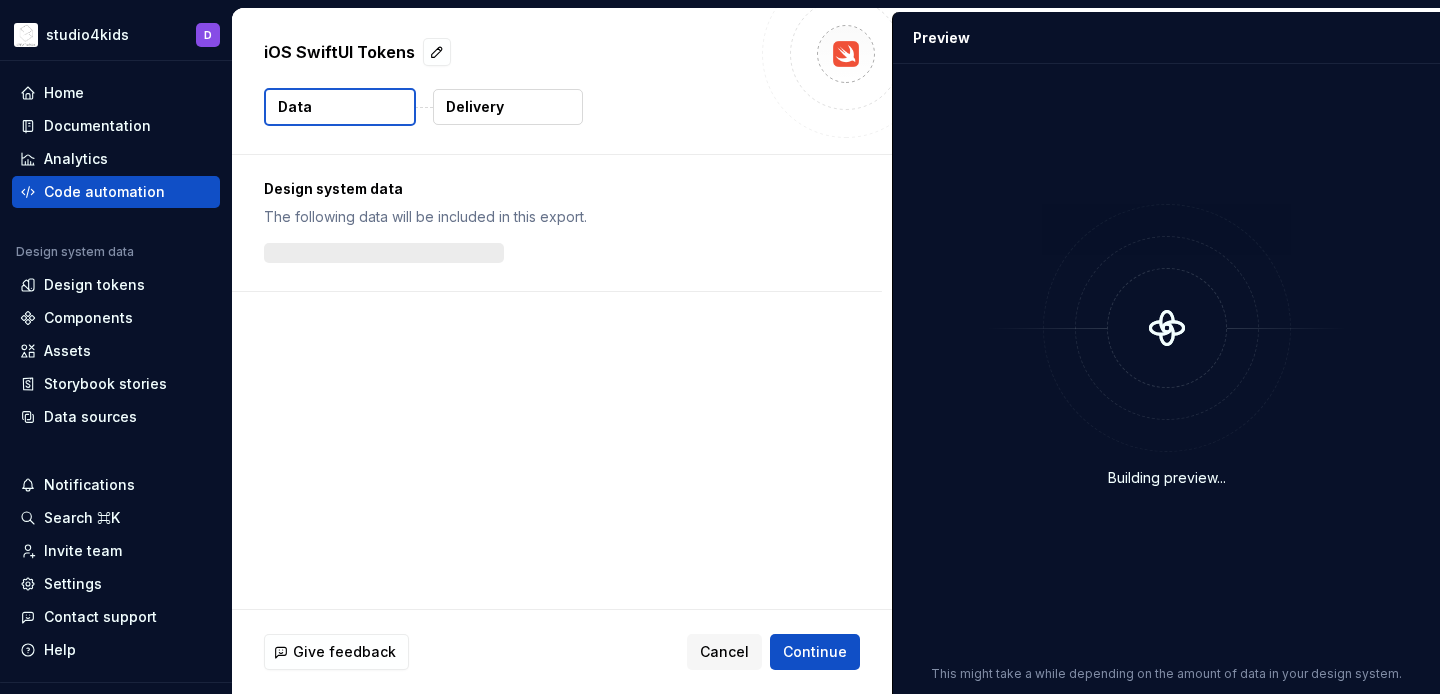 click on "Delivery" at bounding box center [508, 107] 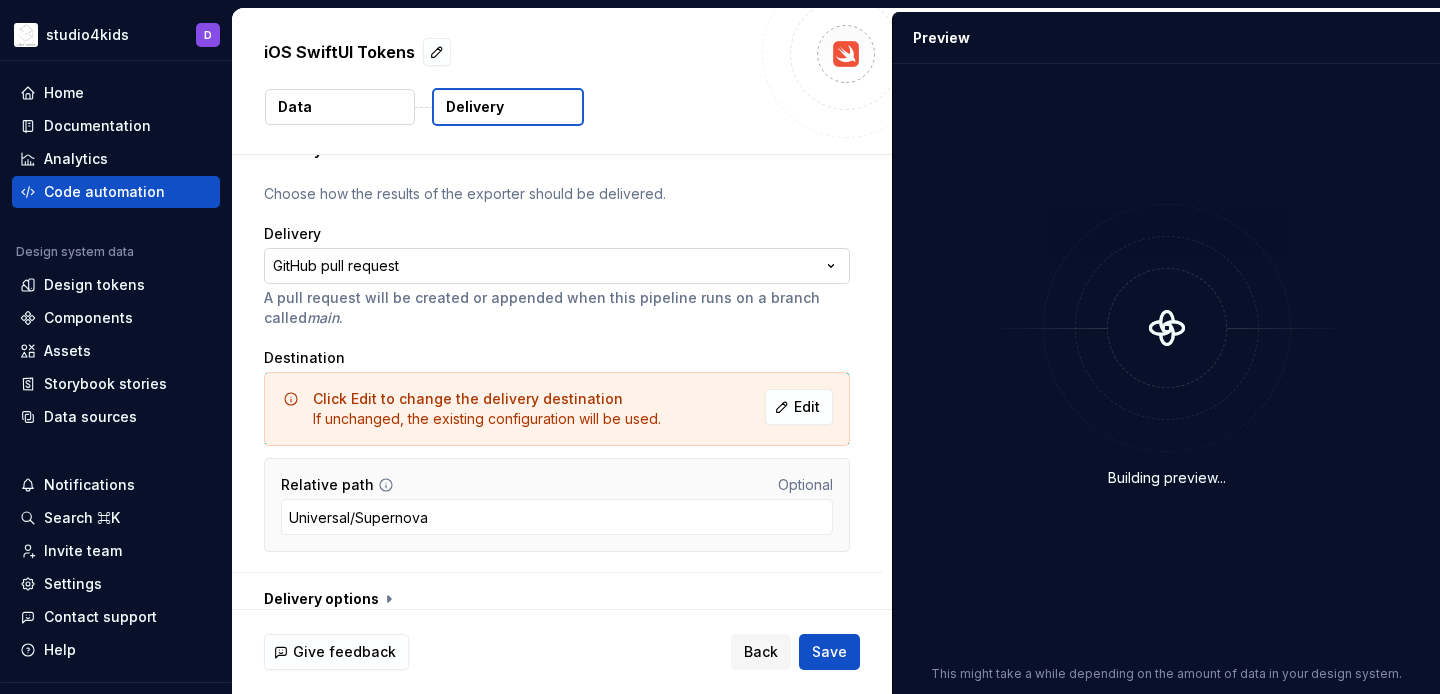 scroll, scrollTop: 95, scrollLeft: 0, axis: vertical 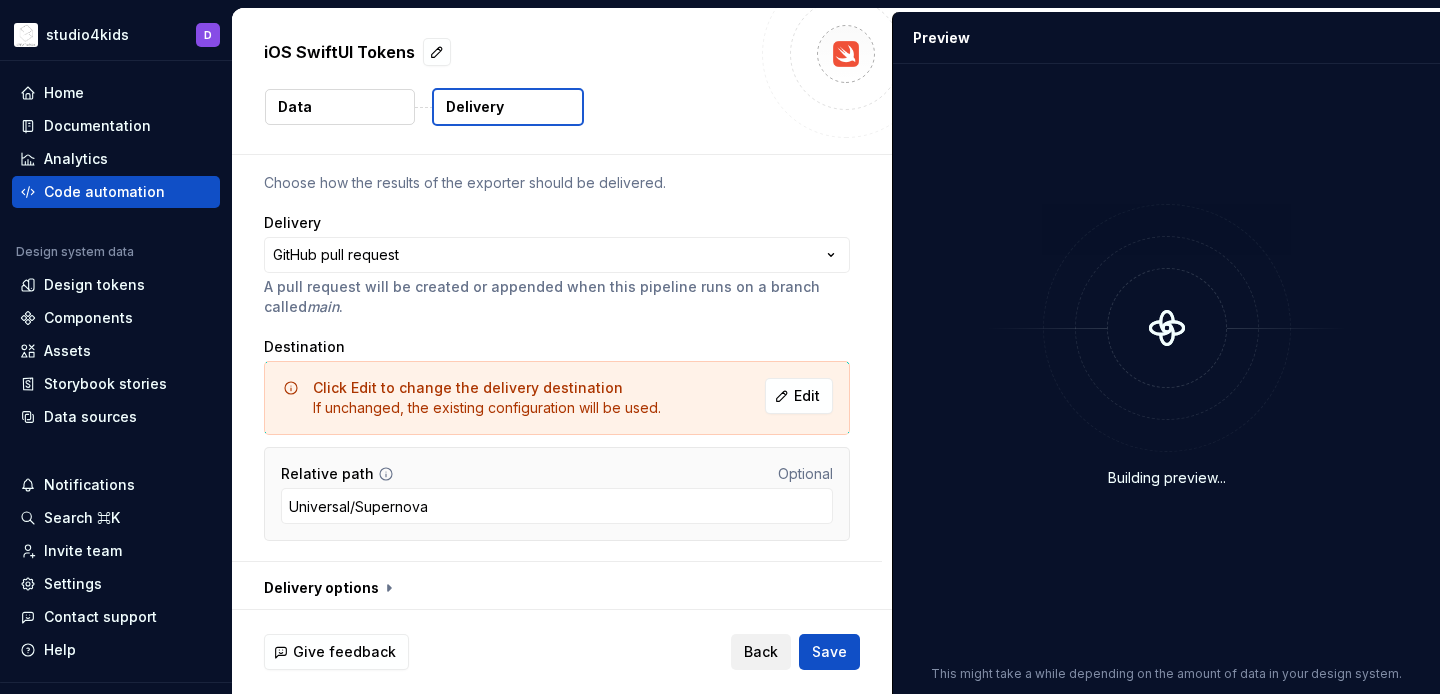 click on "Back" at bounding box center [761, 652] 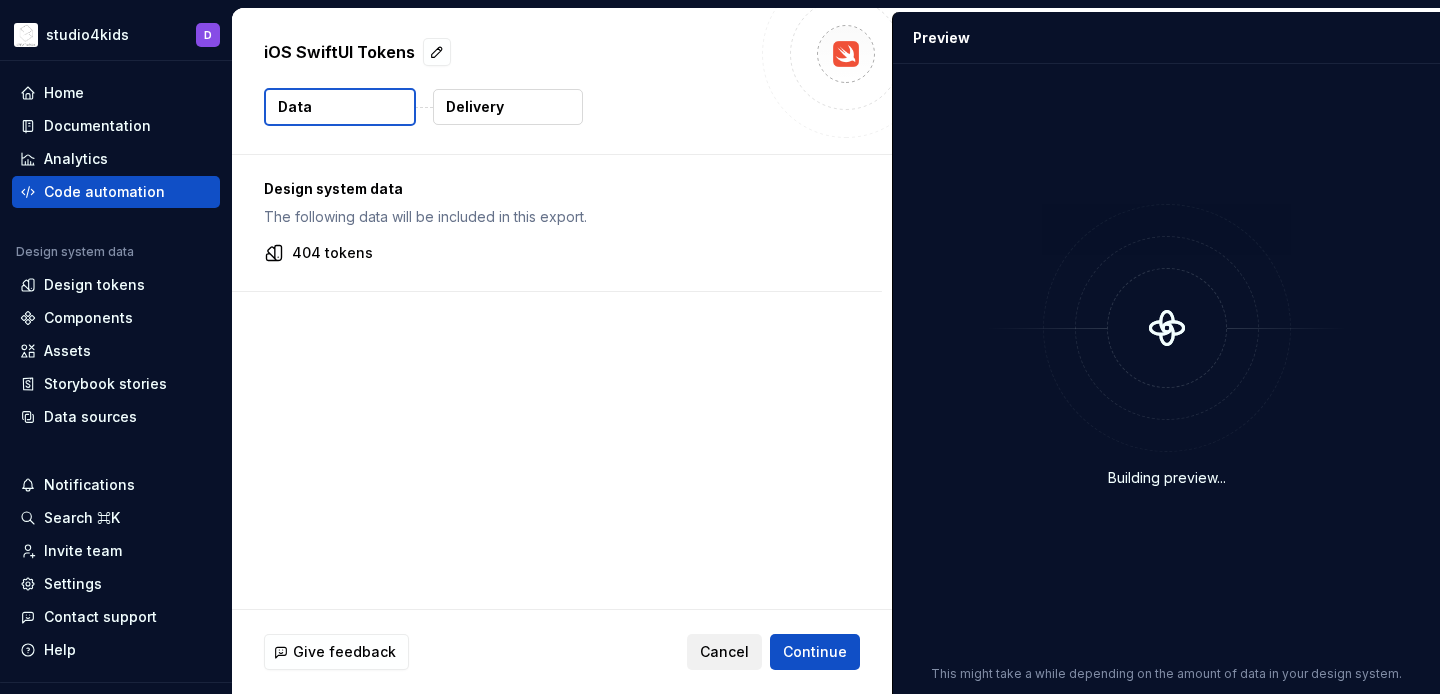scroll, scrollTop: 0, scrollLeft: 0, axis: both 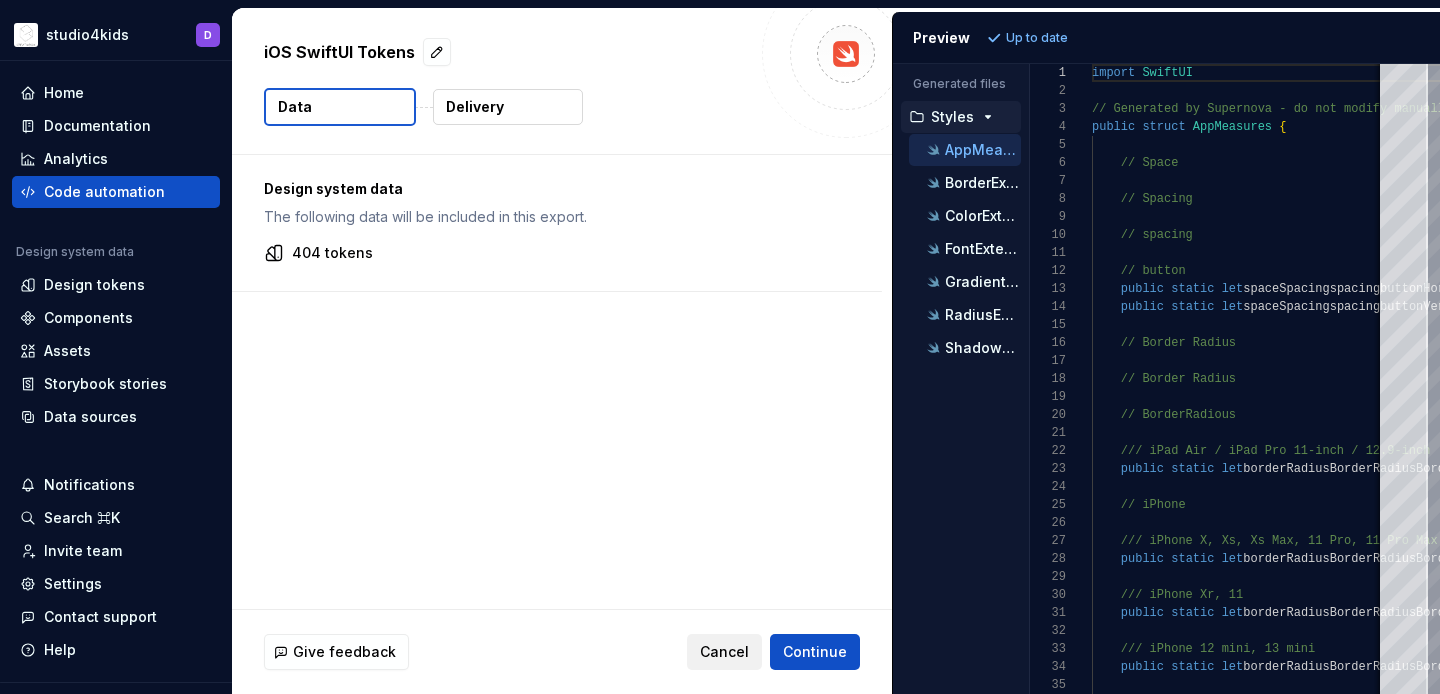 click on "Cancel" at bounding box center (724, 652) 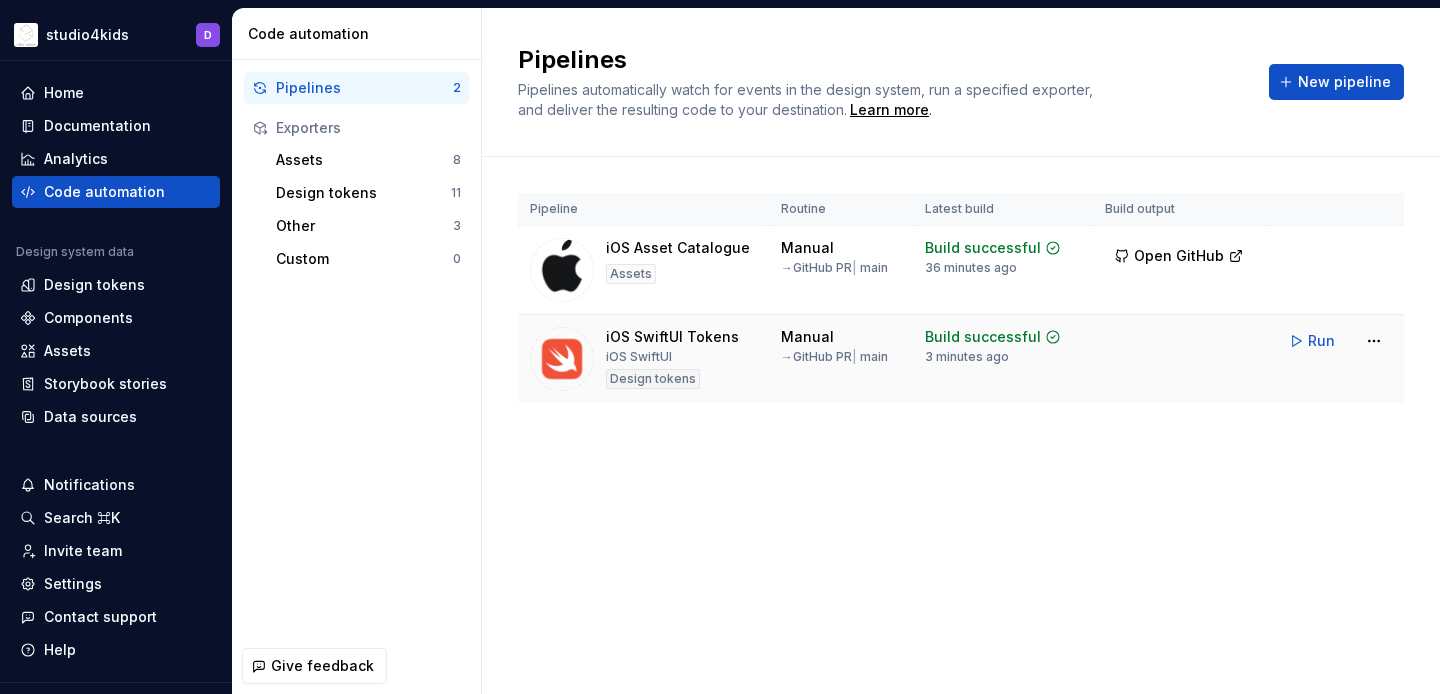 click at bounding box center [1180, 359] 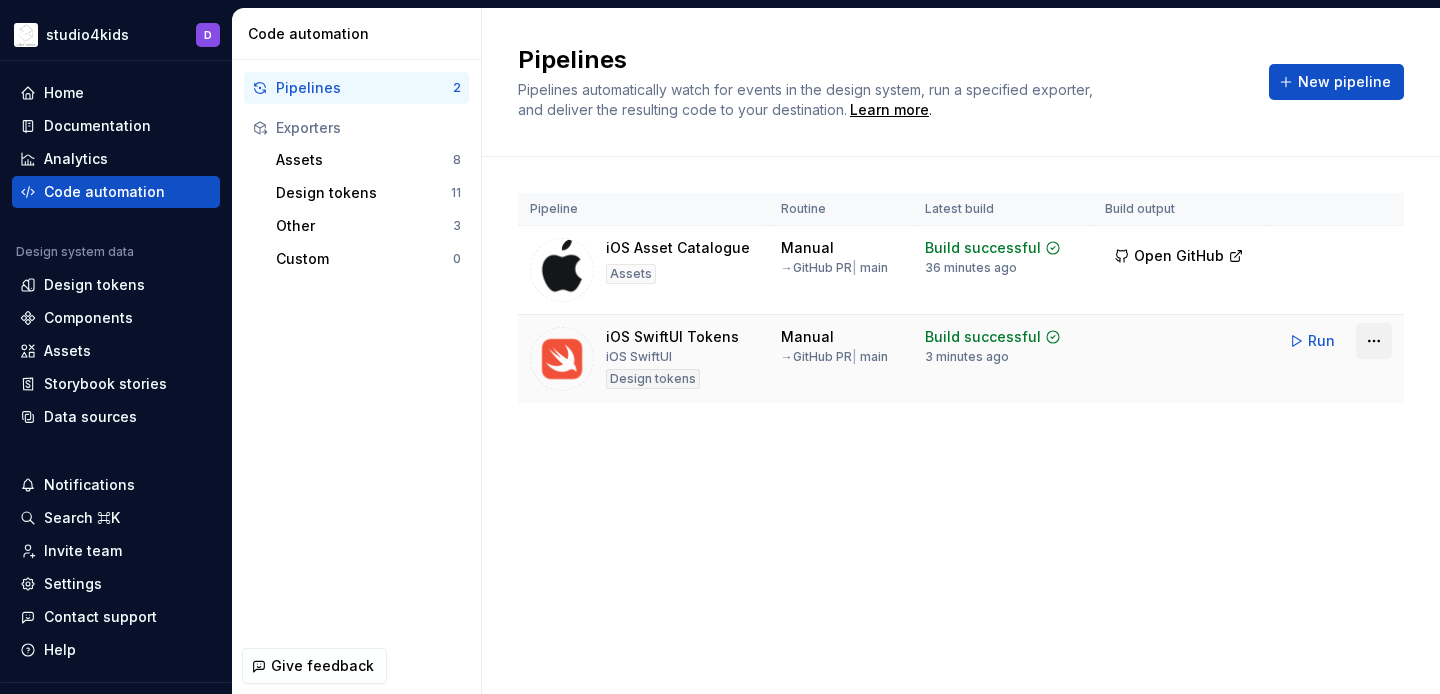 click on "studio4kids D Home Documentation Analytics Code automation Design system data Design tokens Components Assets Storybook stories Data sources Notifications Search ⌘K Invite team Settings Contact support Help Code automation Pipelines 2 Exporters Assets 8 Design tokens 11 Other 3 Custom 0 Give feedback Pipelines Pipelines automatically watch for events in the design system, run a specified exporter, and deliver the resulting code to your destination. Learn more . New pipeline Pipeline Routine Latest build Build output iOS Asset Catalogue Assets Manual → GitHub PR | main Build successful 36 minutes ago Open GitHub Run iOS SwiftUI Tokens iOS SwiftUI Design tokens Manual → GitHub PR | main Build successful 3 minutes ago Run" at bounding box center [720, 347] 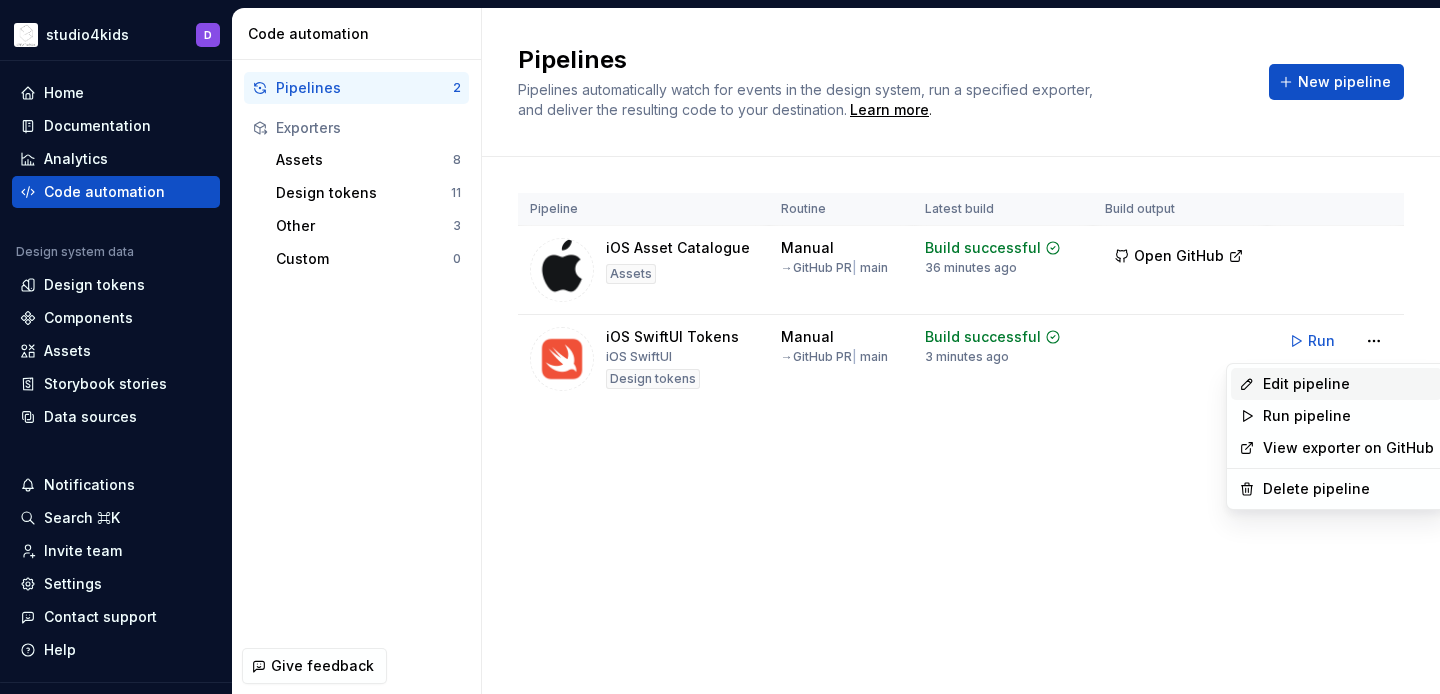 click on "Edit pipeline" at bounding box center [1348, 384] 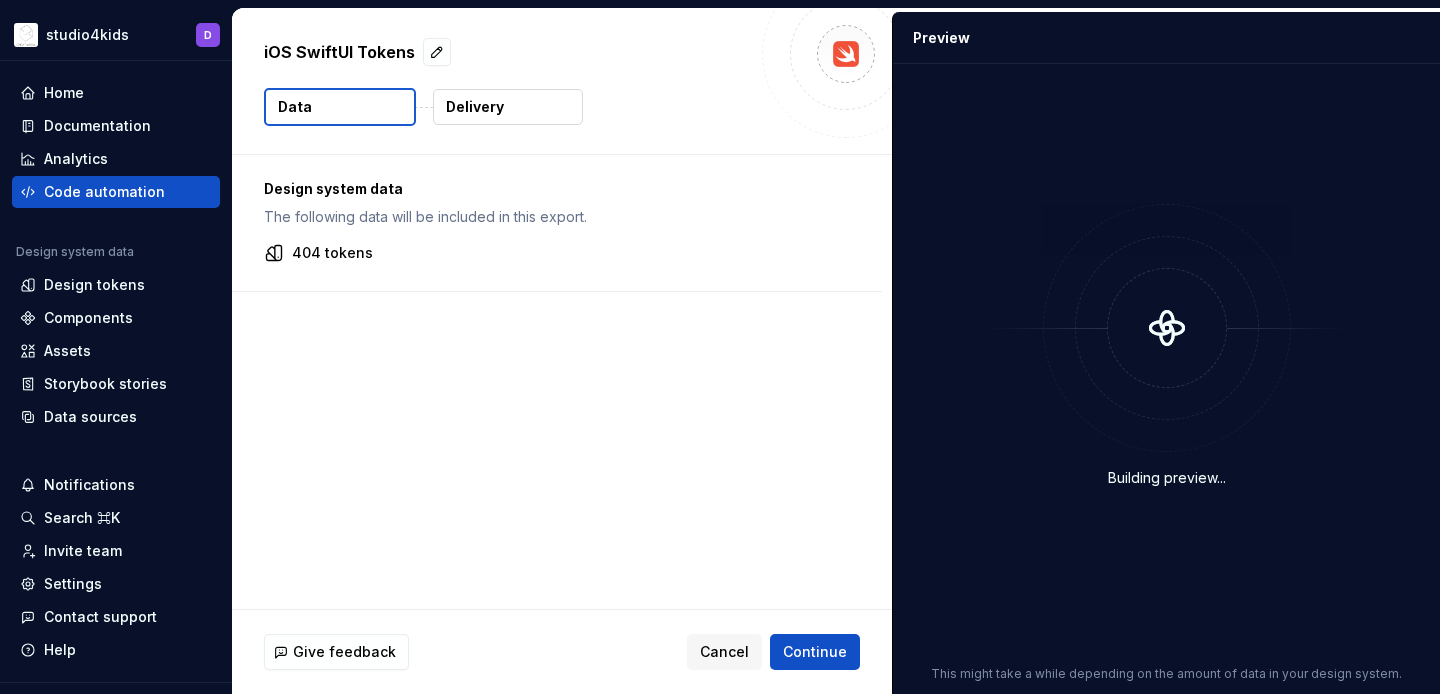 click on "Delivery" at bounding box center [475, 107] 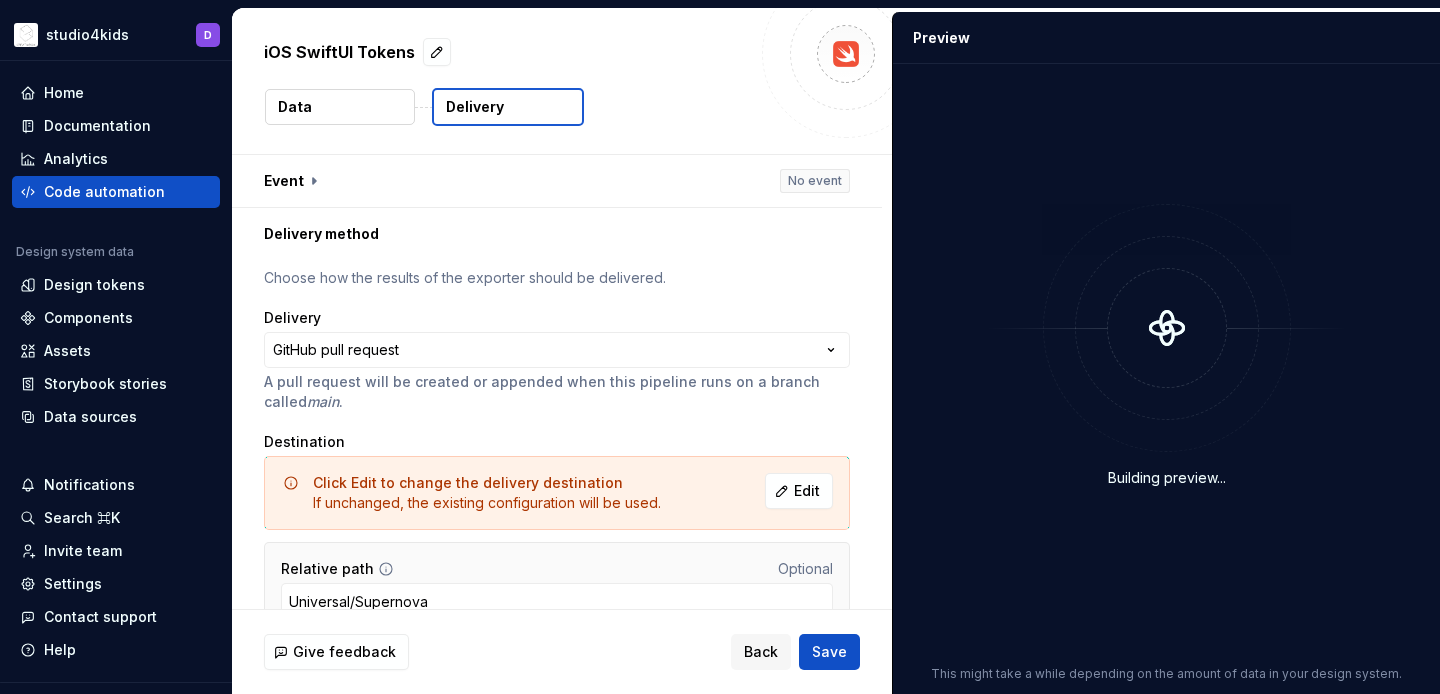 scroll, scrollTop: 101, scrollLeft: 0, axis: vertical 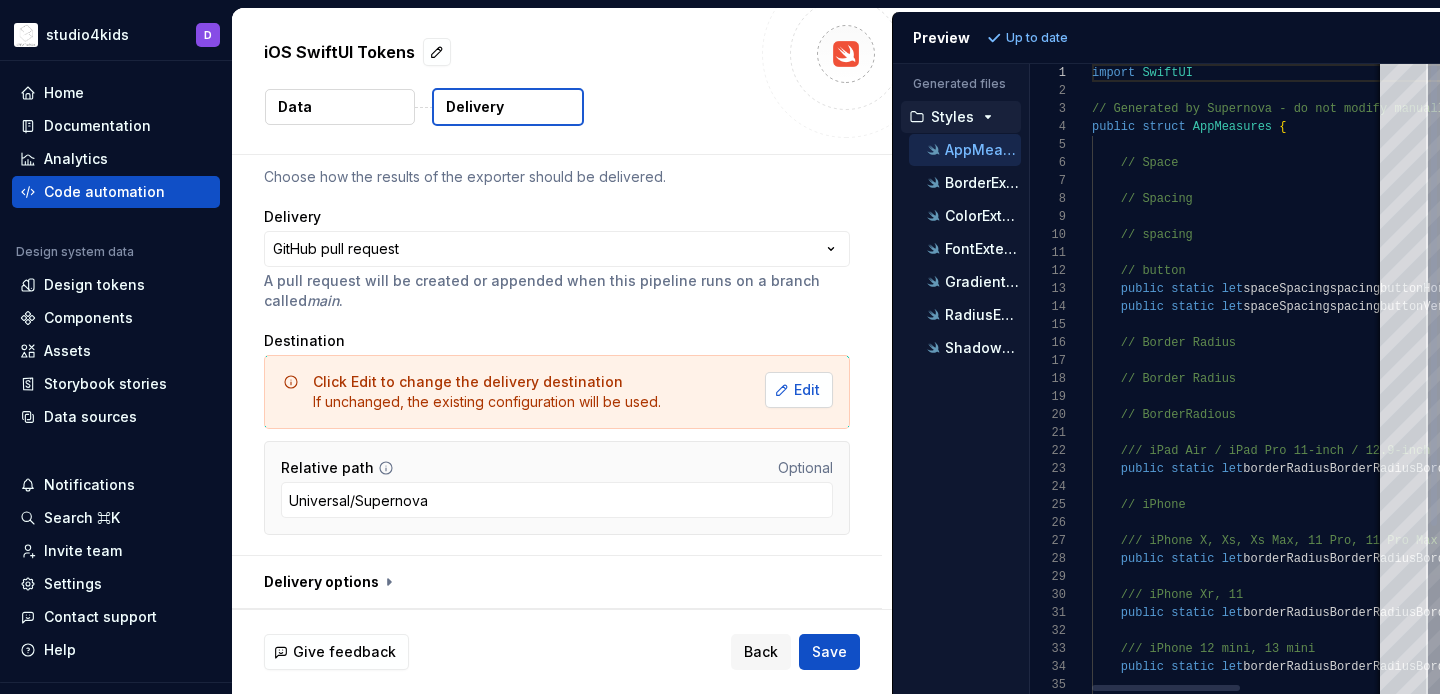 click on "Edit" at bounding box center [799, 390] 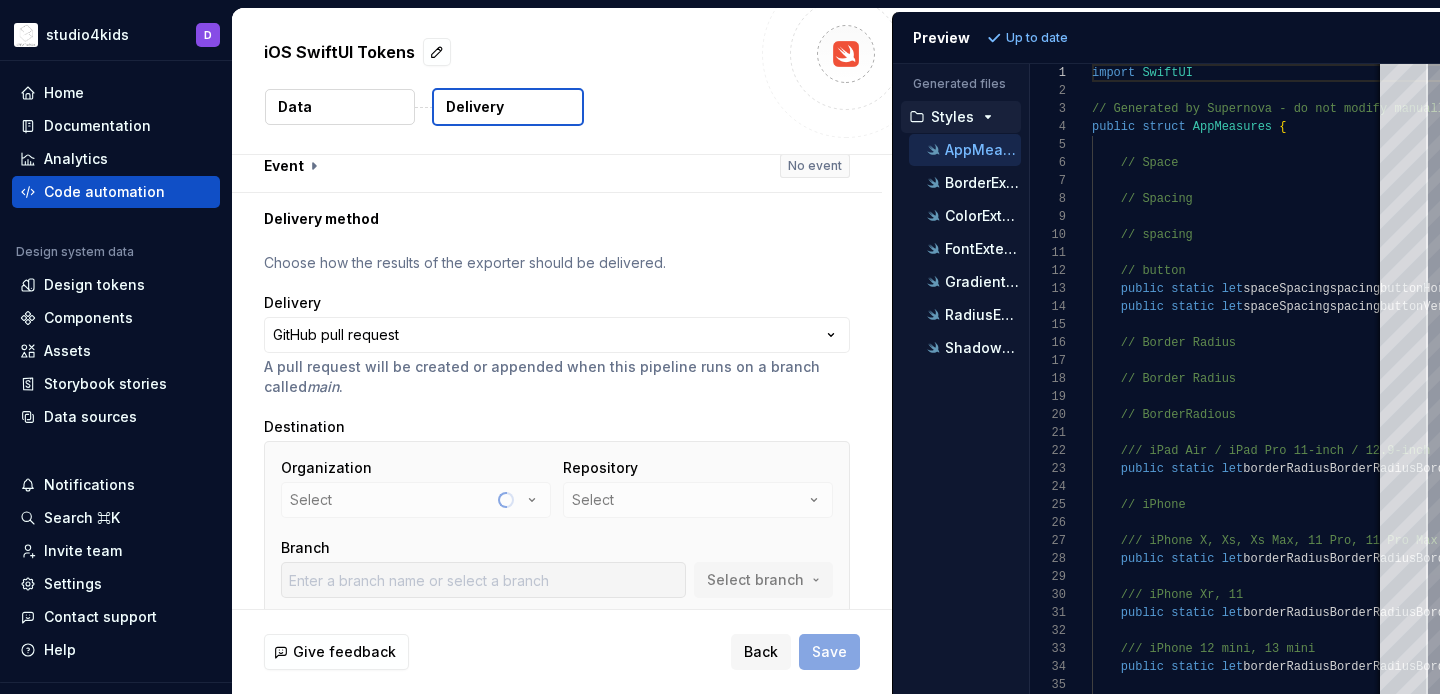 scroll, scrollTop: 151, scrollLeft: 0, axis: vertical 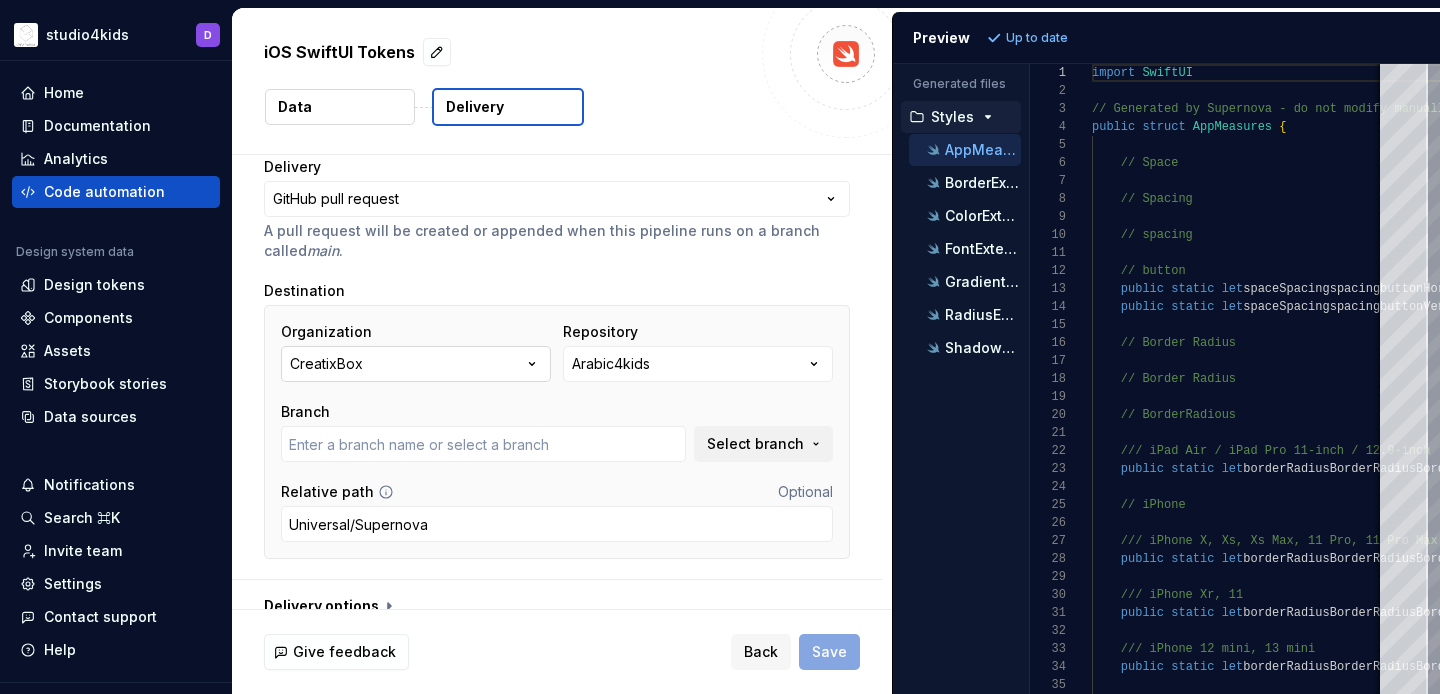 click 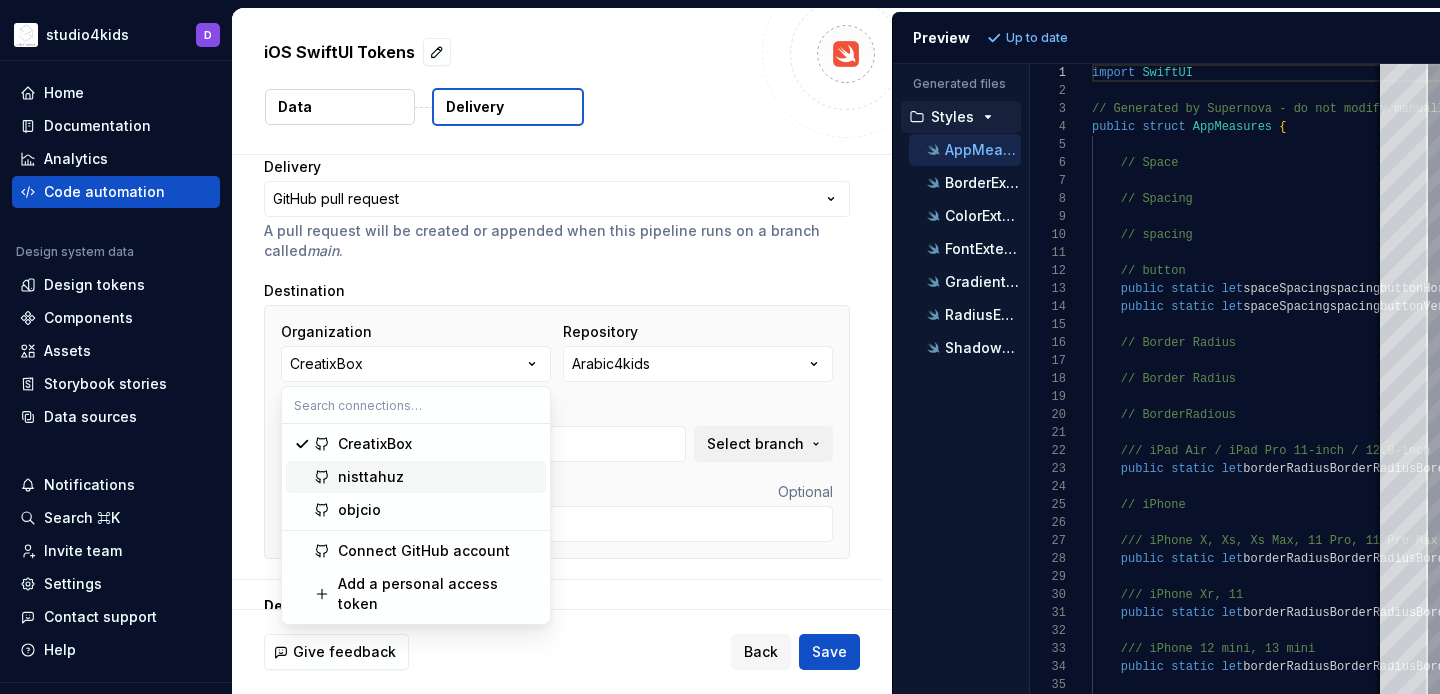 click on "nisttahuz" at bounding box center (438, 477) 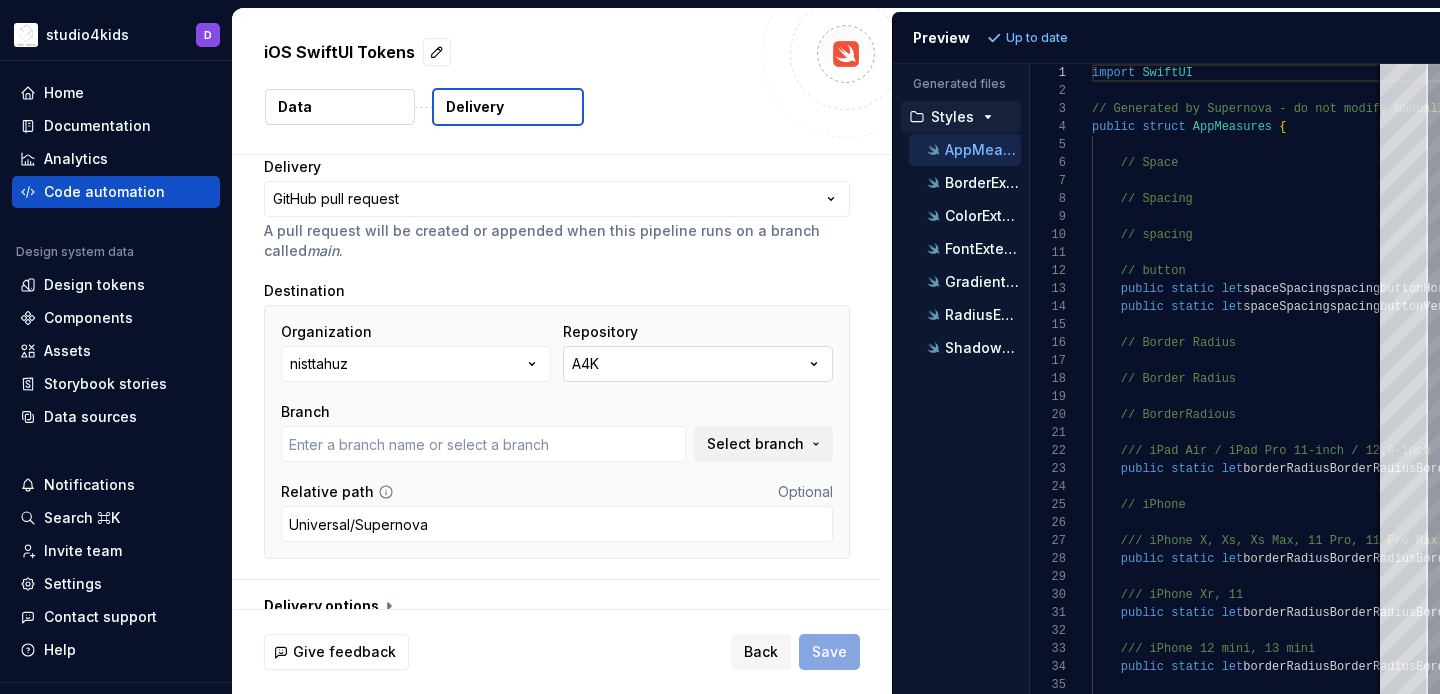 click on "A4K" at bounding box center (698, 364) 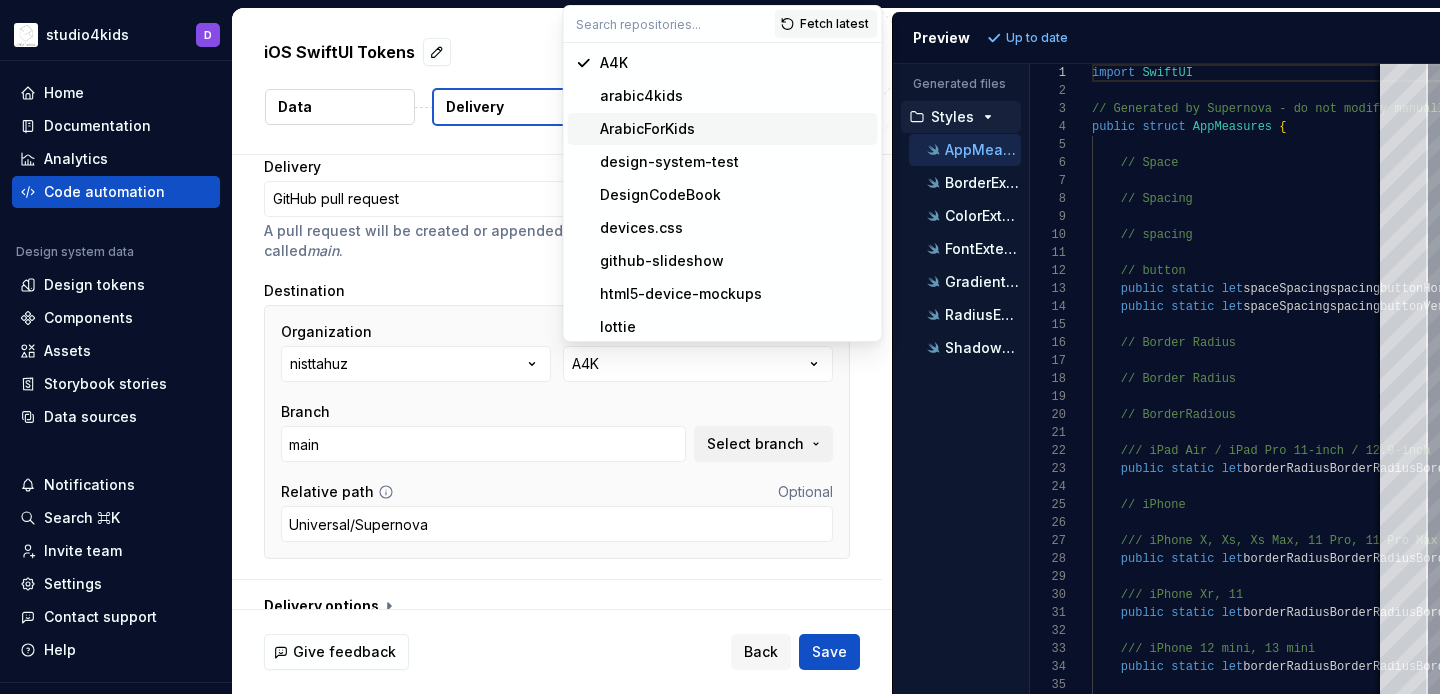 click on "ArabicForKids" at bounding box center [647, 129] 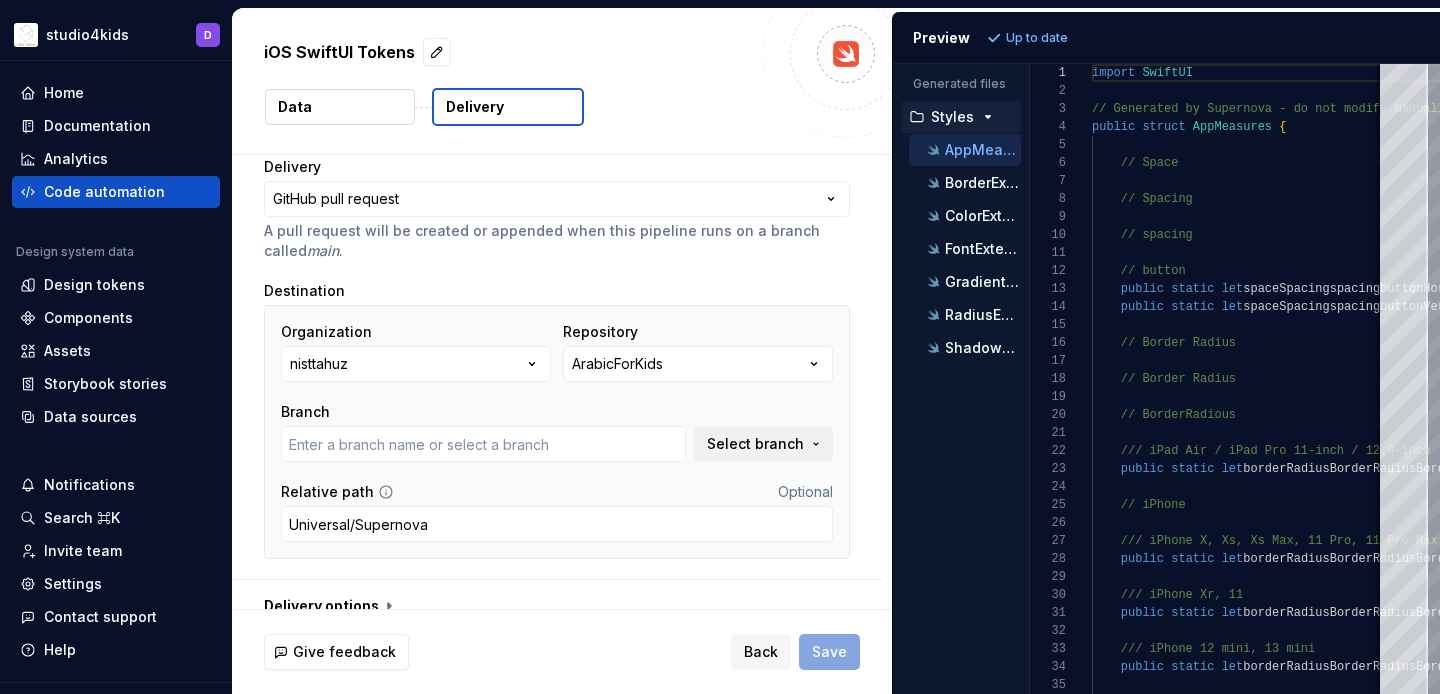 type on "main" 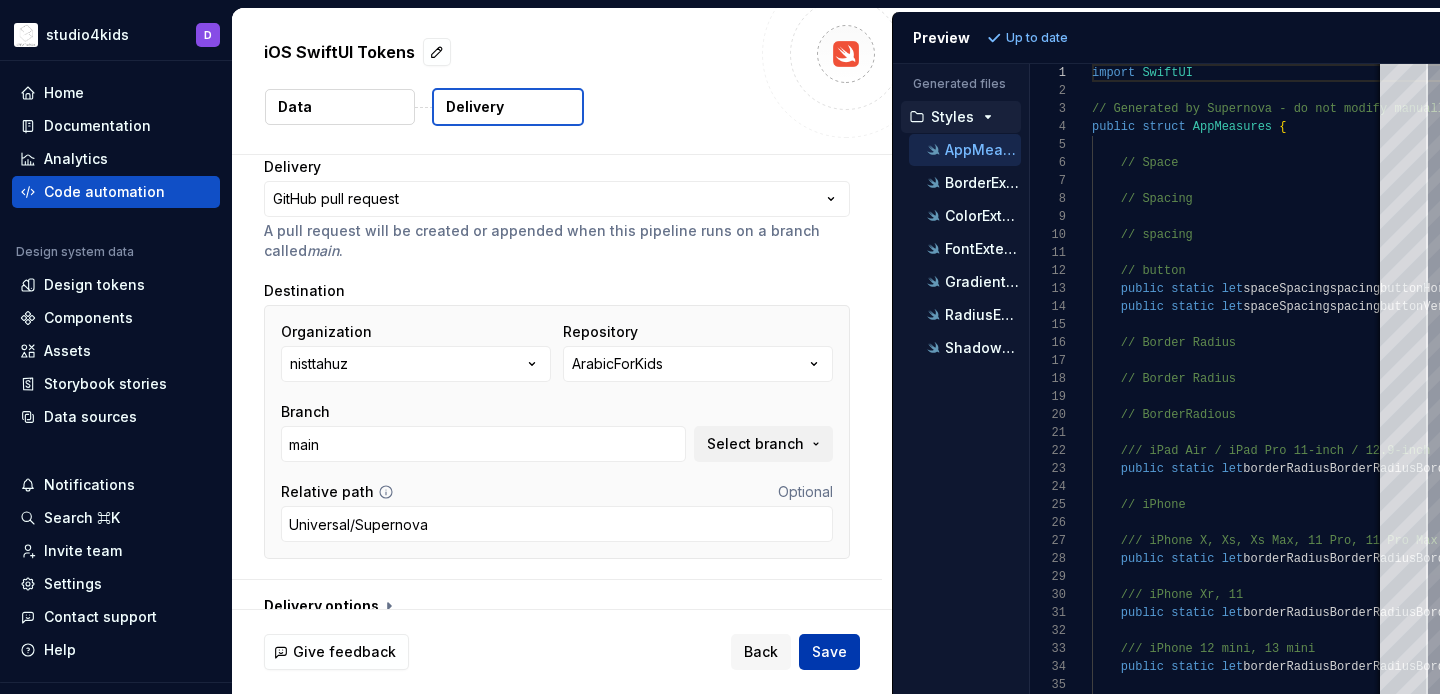 click on "Save" at bounding box center [829, 652] 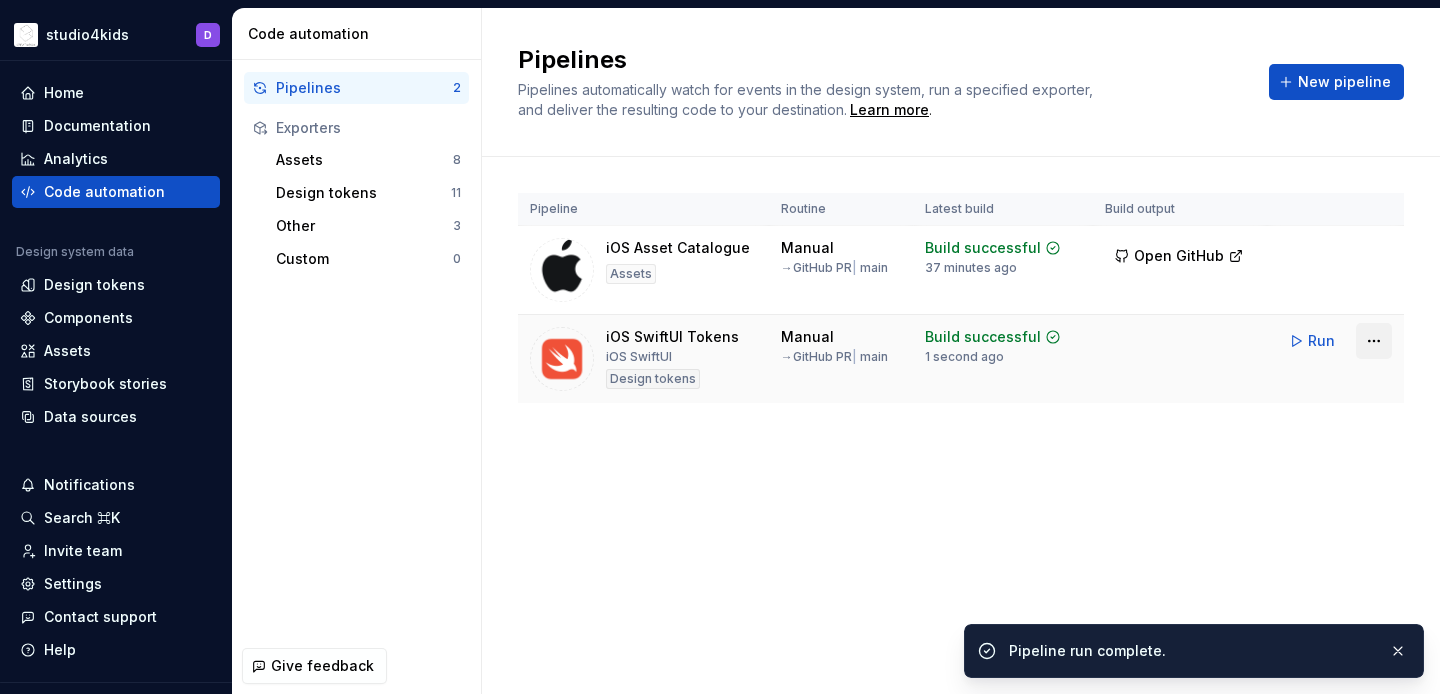 click on "studio4kids D Home Documentation Analytics Code automation Design system data Design tokens Components Assets Storybook stories Data sources Notifications Search ⌘K Invite team Settings Contact support Help Code automation Pipelines 2 Exporters Assets 8 Design tokens 11 Other 3 Custom 0 Give feedback Pipelines Pipelines automatically watch for events in the design system, run a specified exporter, and deliver the resulting code to your destination. Learn more . New pipeline Pipeline Routine Latest build Build output iOS Asset Catalogue Assets Manual → GitHub PR | main Build successful 37 minutes ago Open GitHub Run iOS SwiftUI Tokens iOS SwiftUI Design tokens Manual → GitHub PR | main Build successful 1 second ago Run Pipeline run complete." at bounding box center (720, 347) 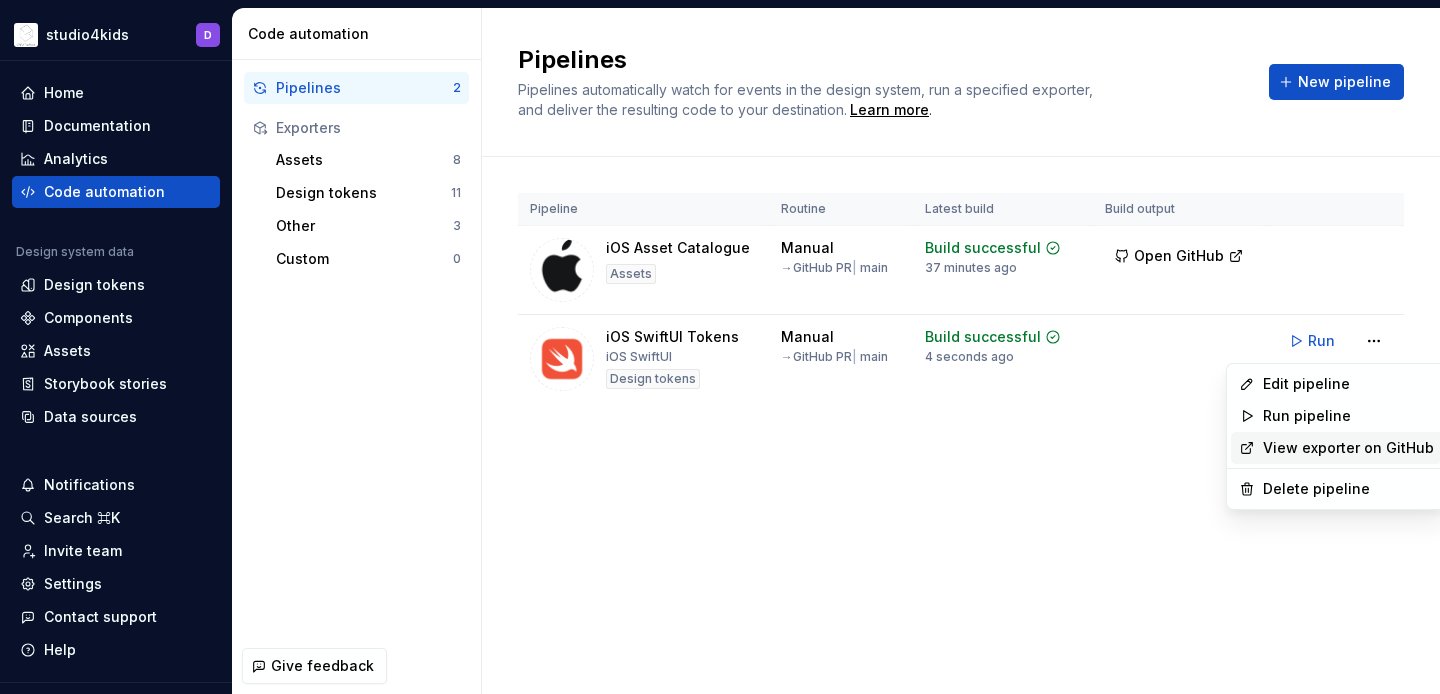 click 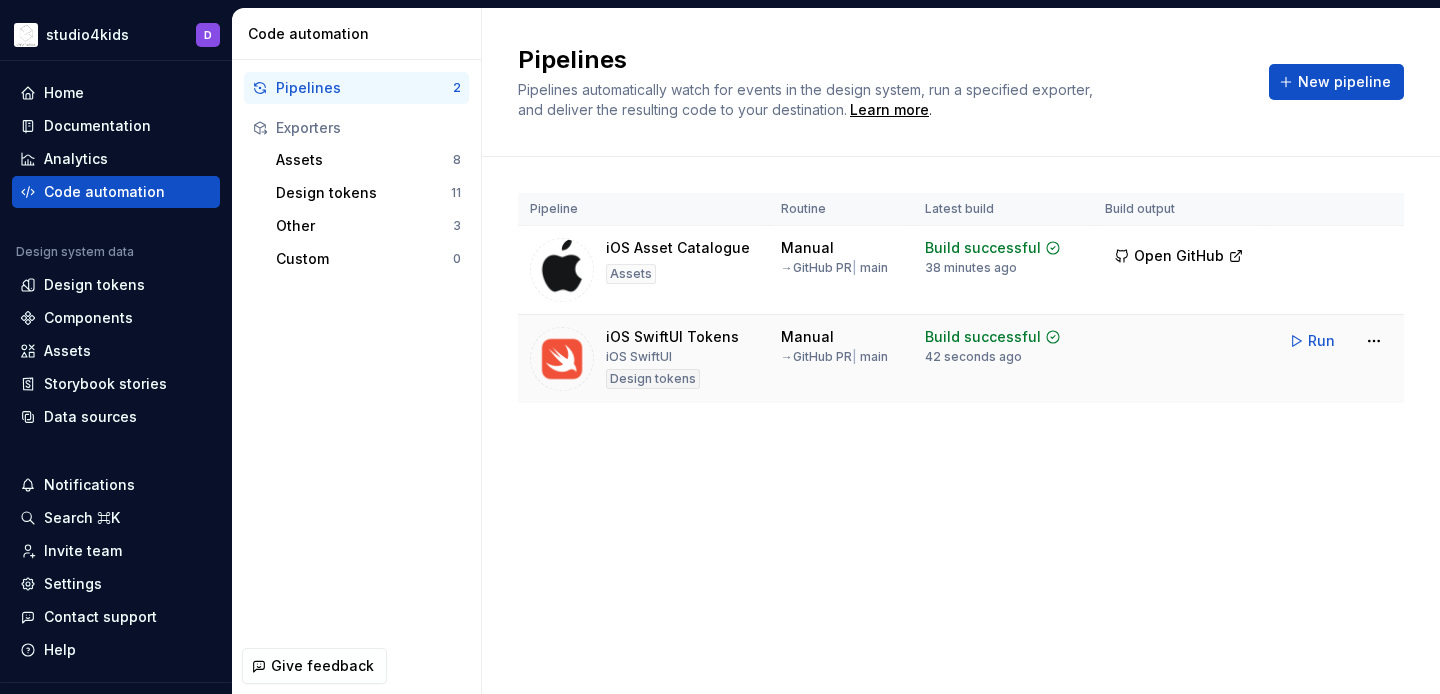 click on "iOS SwiftUI Tokens iOS SwiftUI Design tokens" at bounding box center (643, 359) 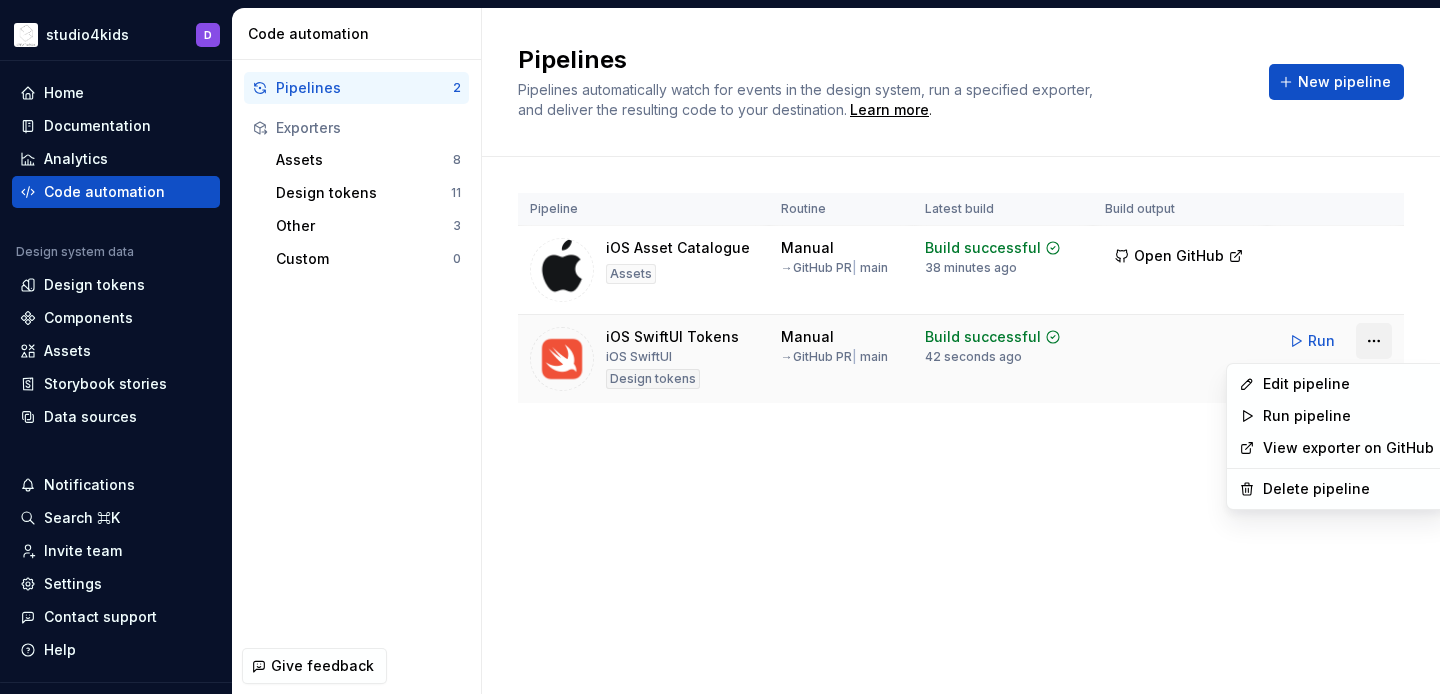 click on "studio4kids D Home Documentation Analytics Code automation Design system data Design tokens Components Assets Storybook stories Data sources Notifications Search ⌘K Invite team Settings Contact support Help Code automation Pipelines 2 Exporters Assets 8 Design tokens 11 Other 3 Custom 0 Give feedback Pipelines Pipelines automatically watch for events in the design system, run a specified exporter, and deliver the resulting code to your destination. Learn more . New pipeline Pipeline Routine Latest build Build output iOS Asset Catalogue Assets Manual → GitHub PR | main Build successful 38 minutes ago Open GitHub Run iOS SwiftUI Tokens iOS SwiftUI Design tokens Manual → GitHub PR | main Build successful 42 seconds ago Run Edit pipeline Run pipeline View exporter on GitHub Delete pipeline" at bounding box center [720, 347] 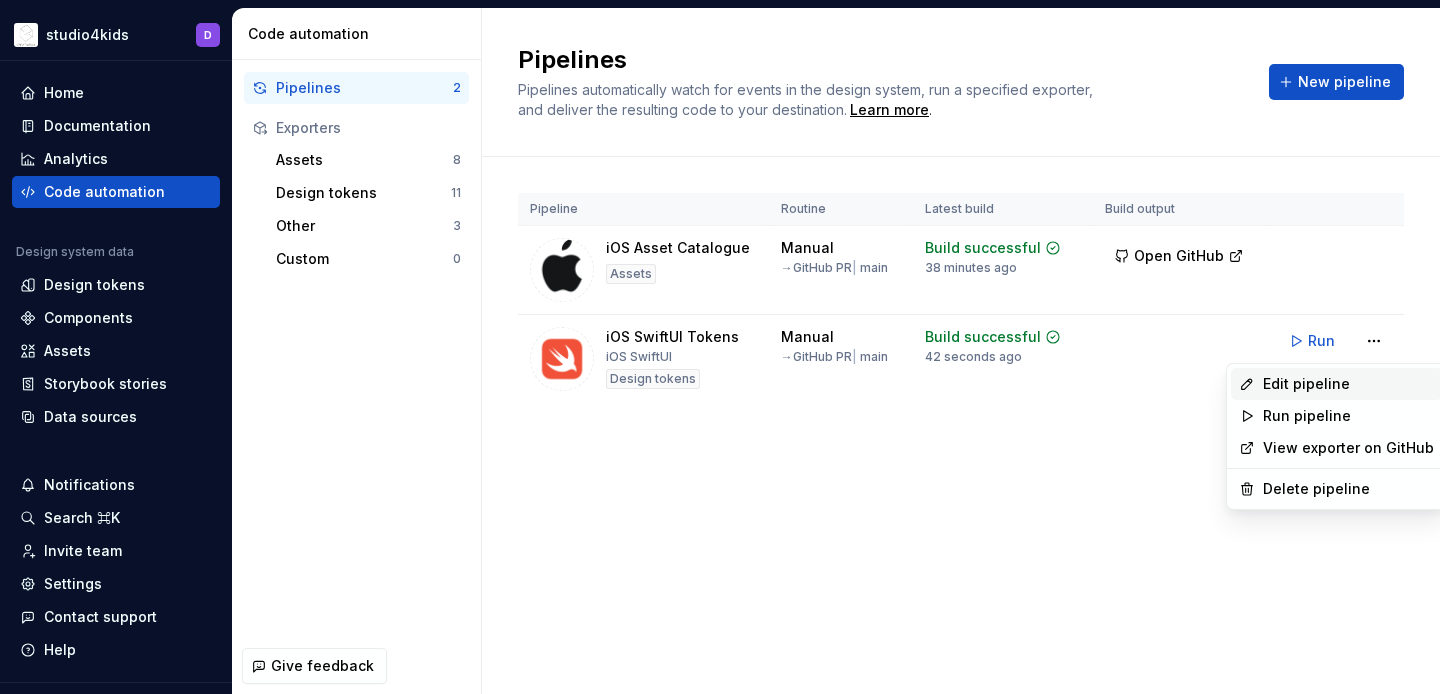 click on "Edit pipeline" at bounding box center [1348, 384] 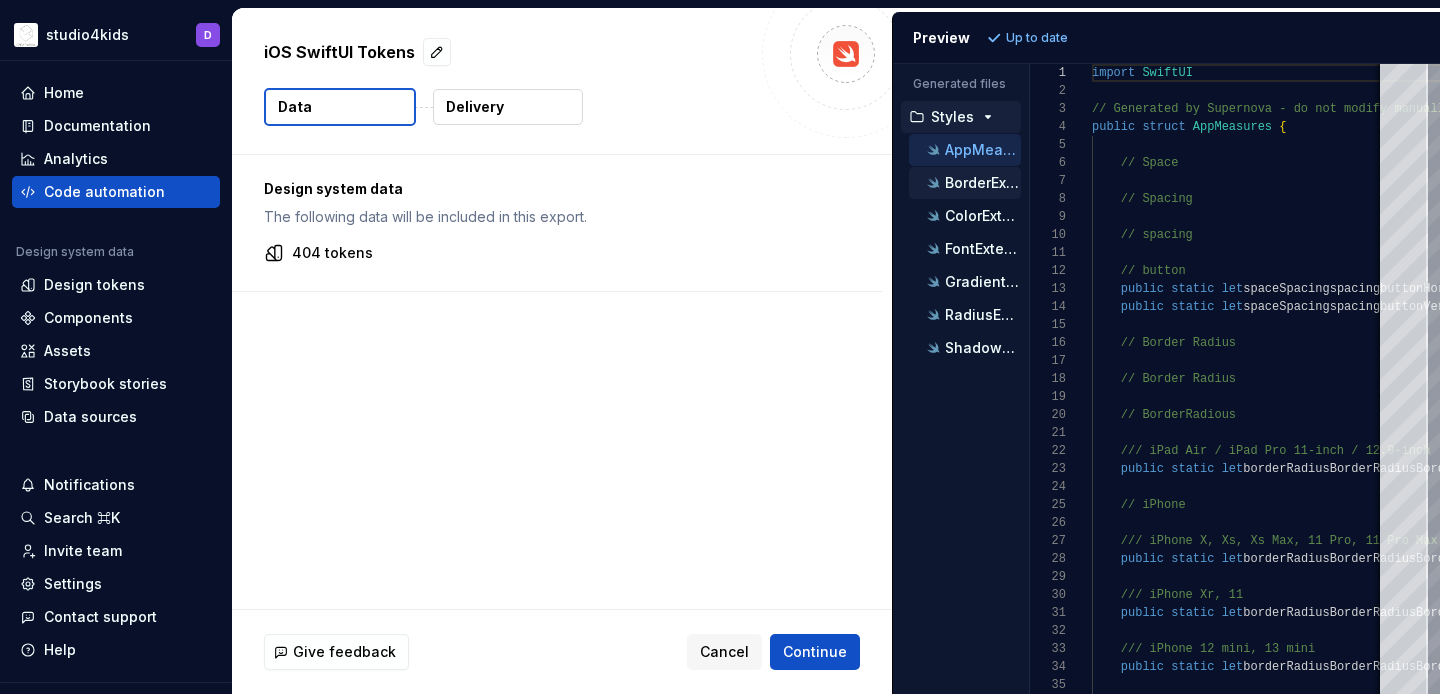 click on "BorderExtension.swift" at bounding box center [983, 183] 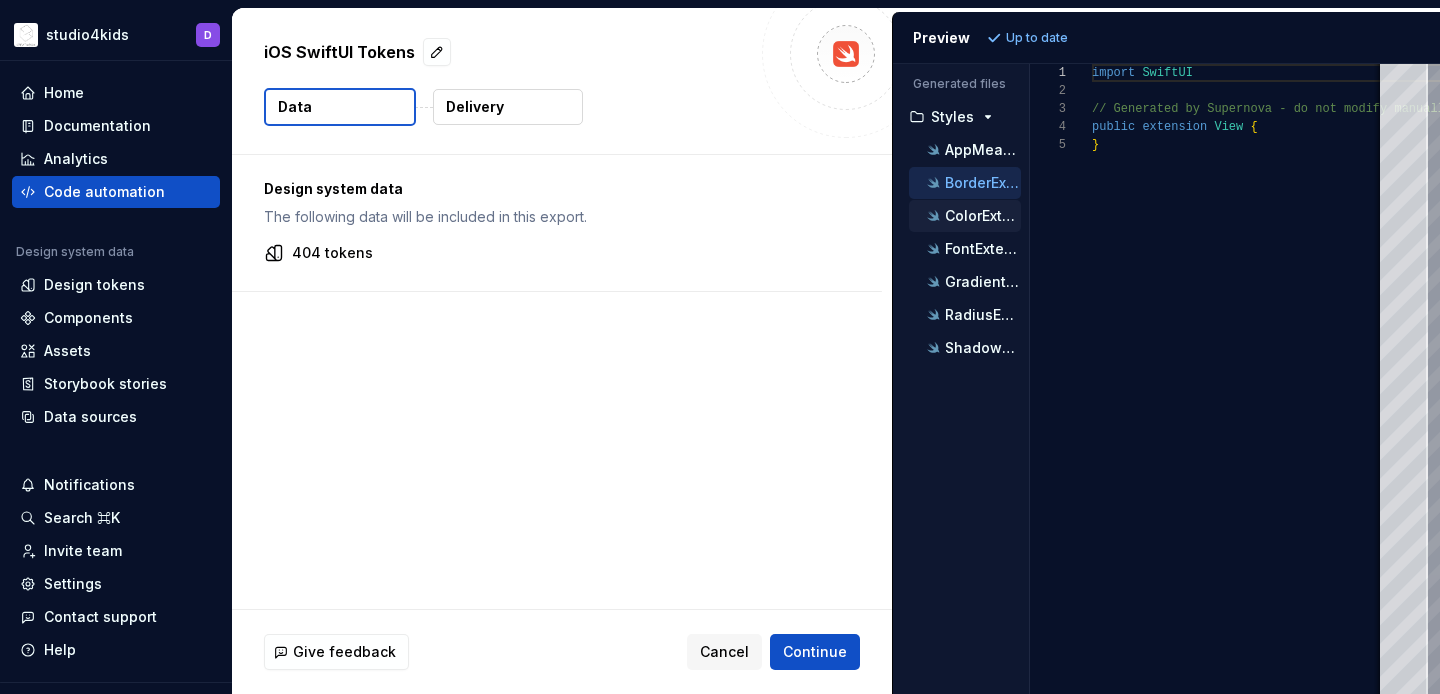 click on "ColorExtension.swift" at bounding box center [983, 216] 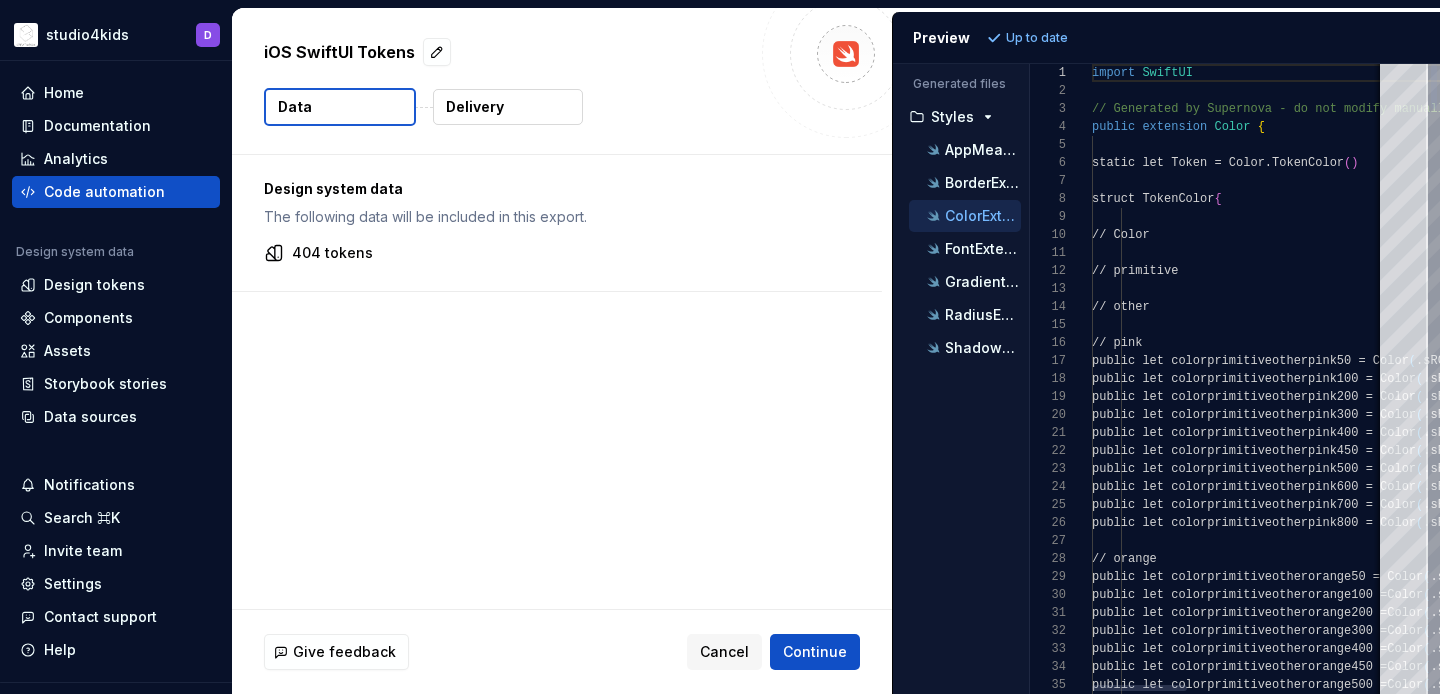 scroll, scrollTop: 180, scrollLeft: 0, axis: vertical 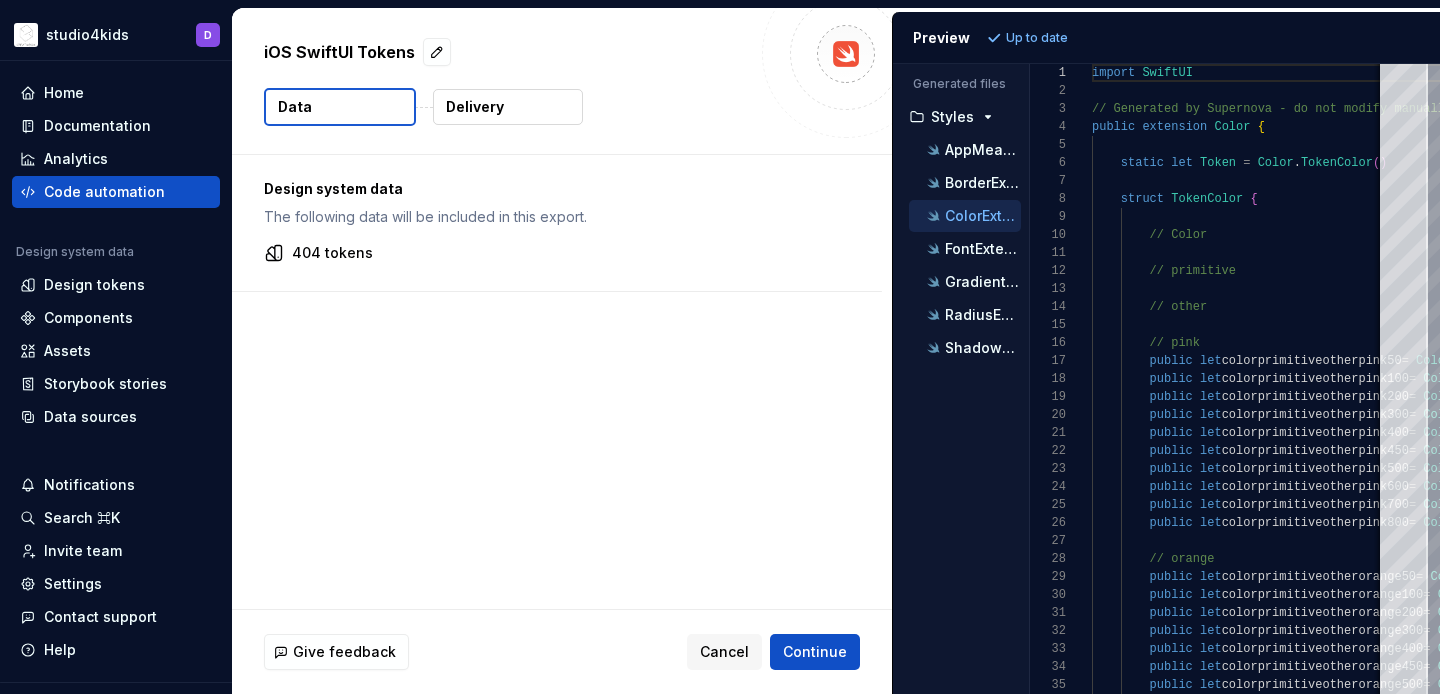 click on "Delivery" at bounding box center (475, 107) 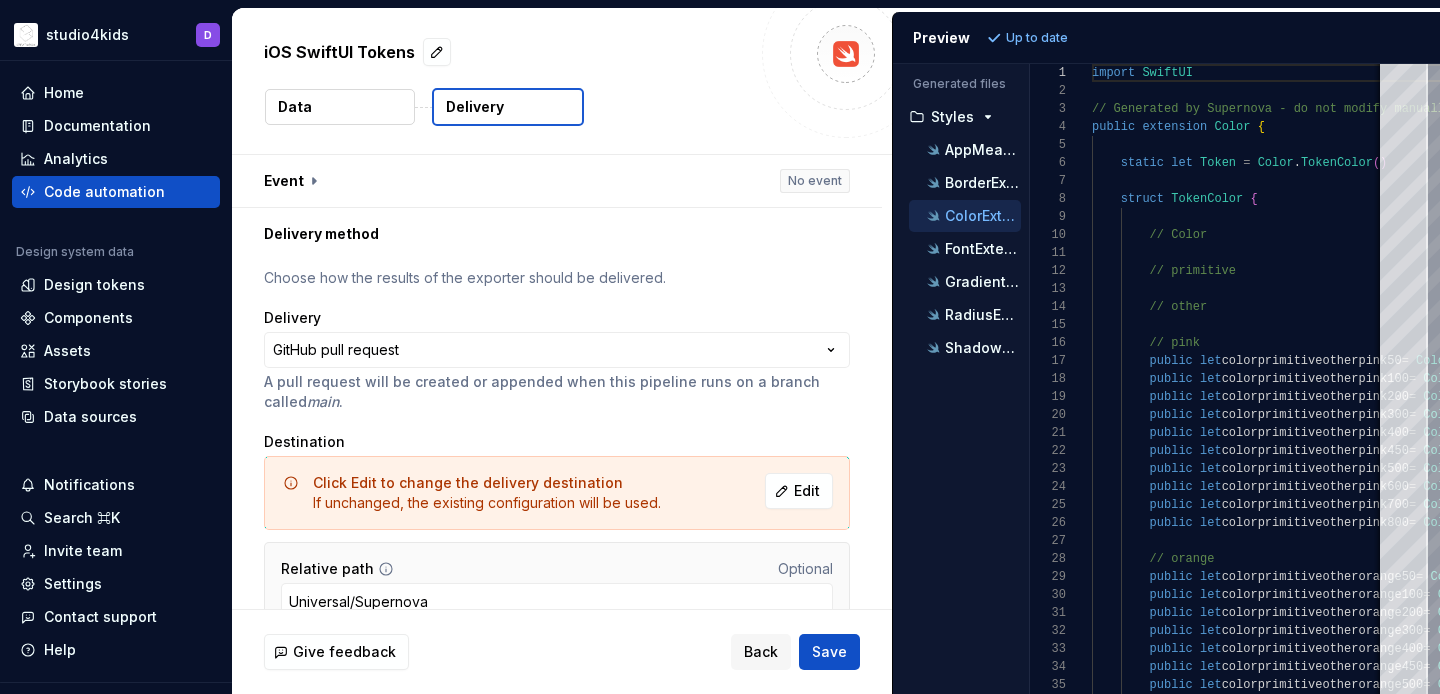scroll, scrollTop: 21, scrollLeft: 0, axis: vertical 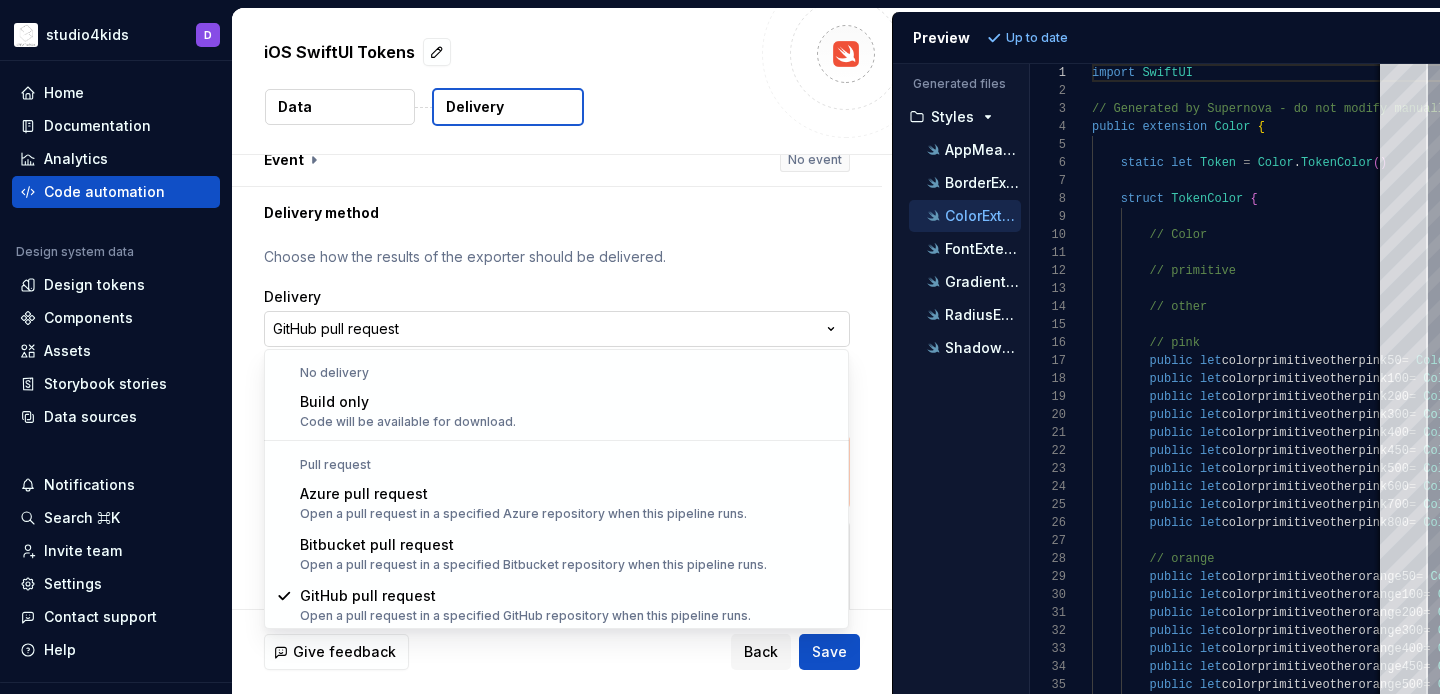 click on "**********" at bounding box center (720, 347) 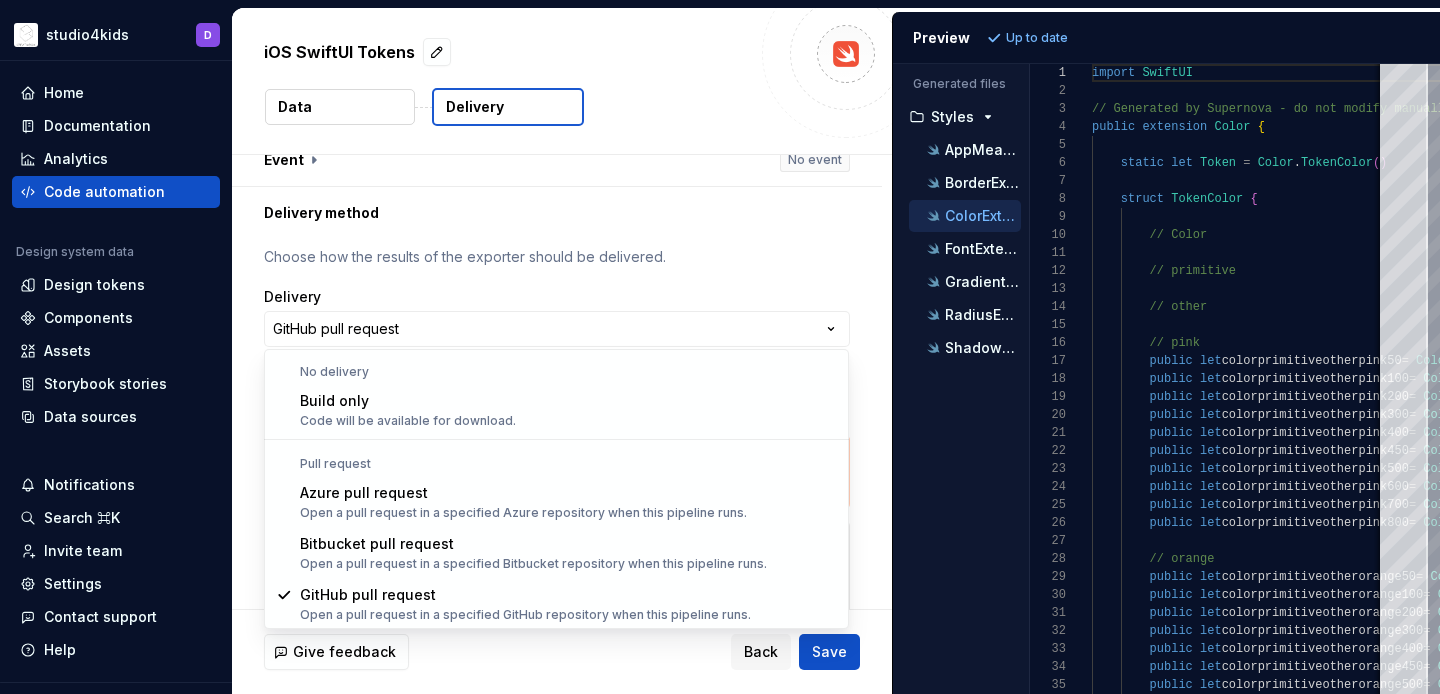 click on "**********" at bounding box center [720, 347] 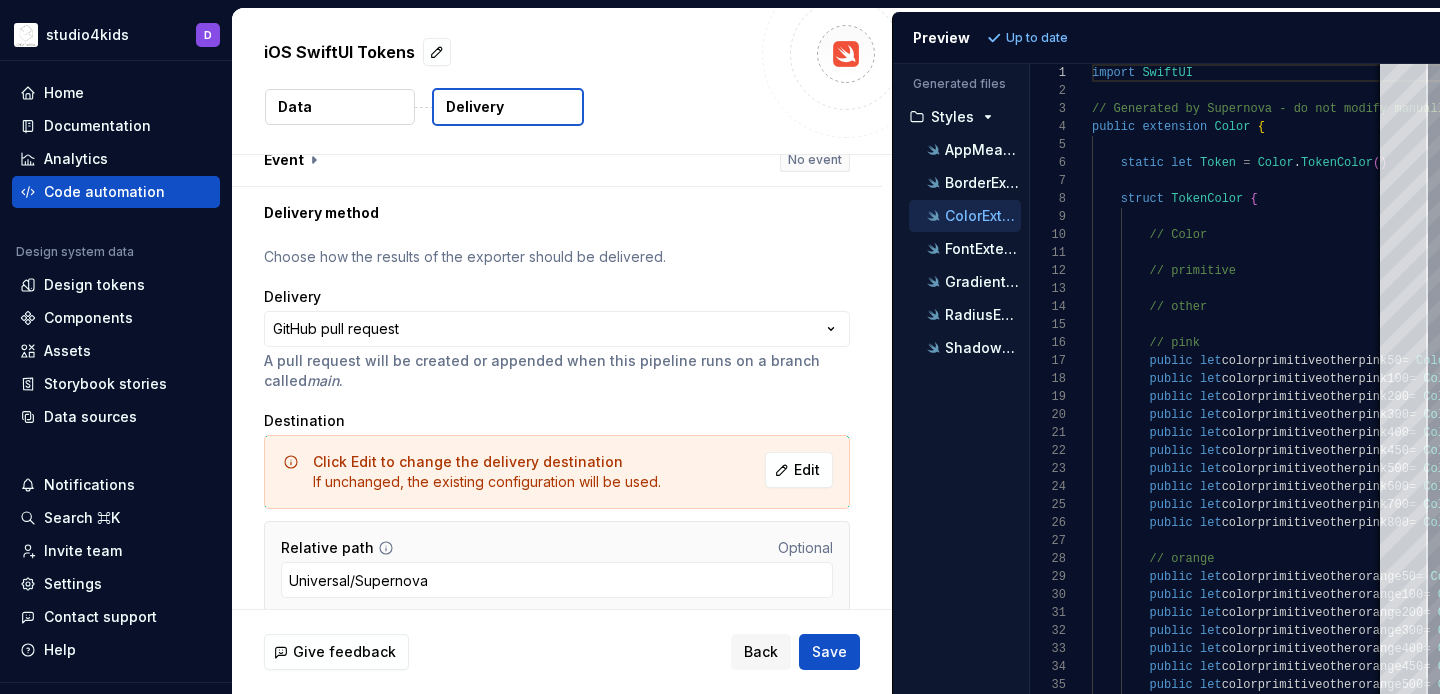 scroll, scrollTop: 101, scrollLeft: 0, axis: vertical 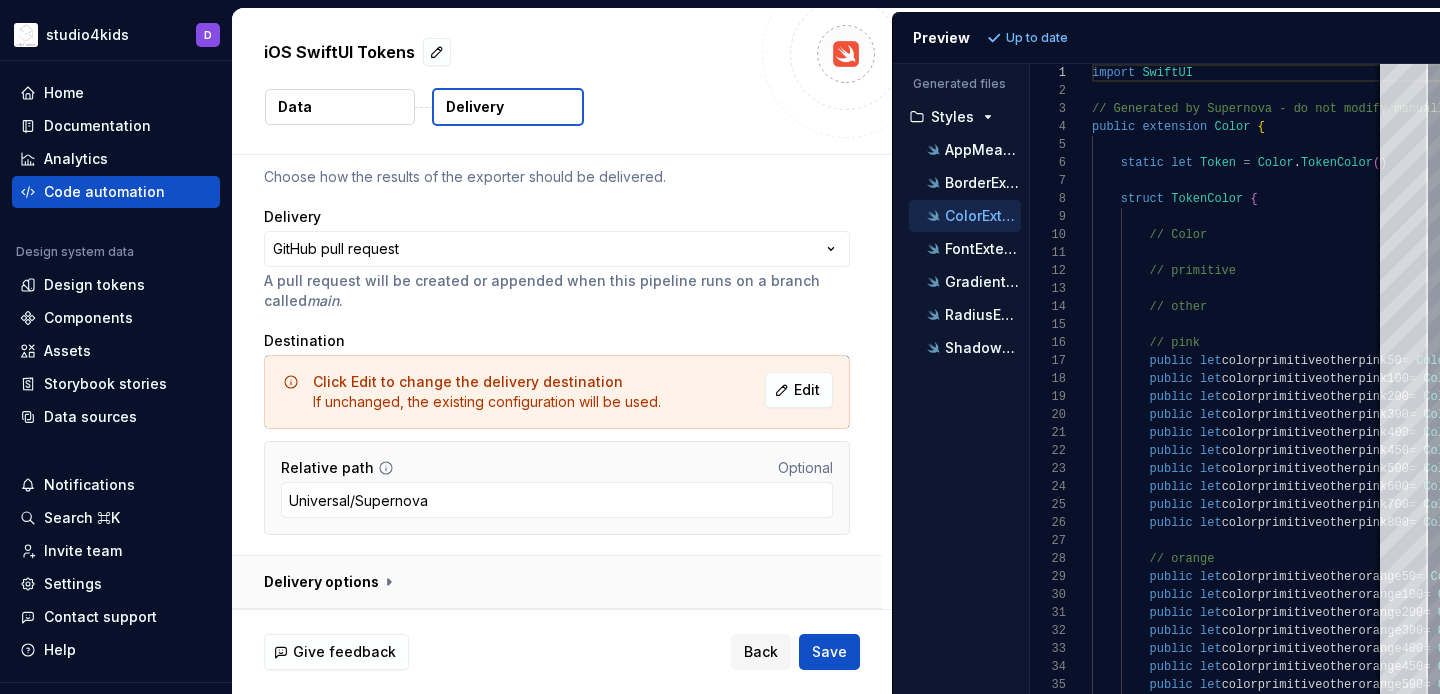 click at bounding box center [557, 582] 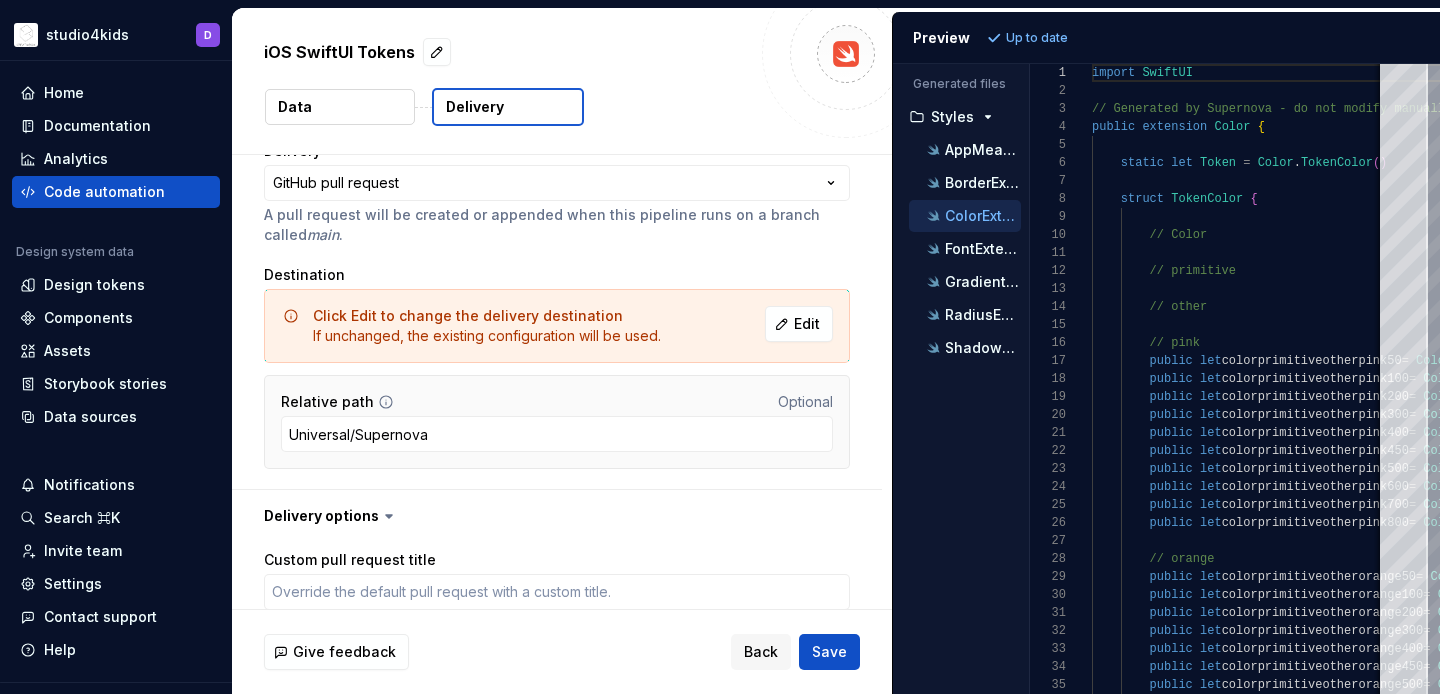 scroll, scrollTop: 165, scrollLeft: 0, axis: vertical 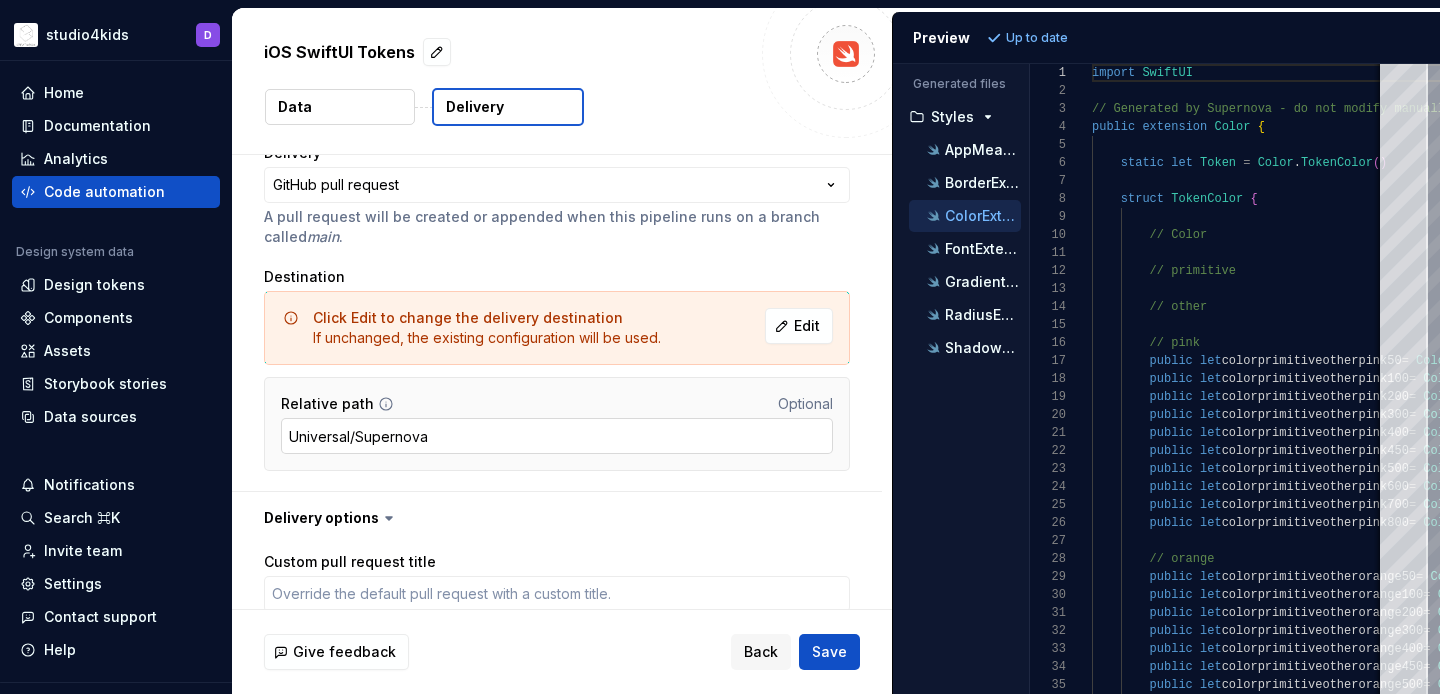 click on "Universal/Supernova" at bounding box center (557, 436) 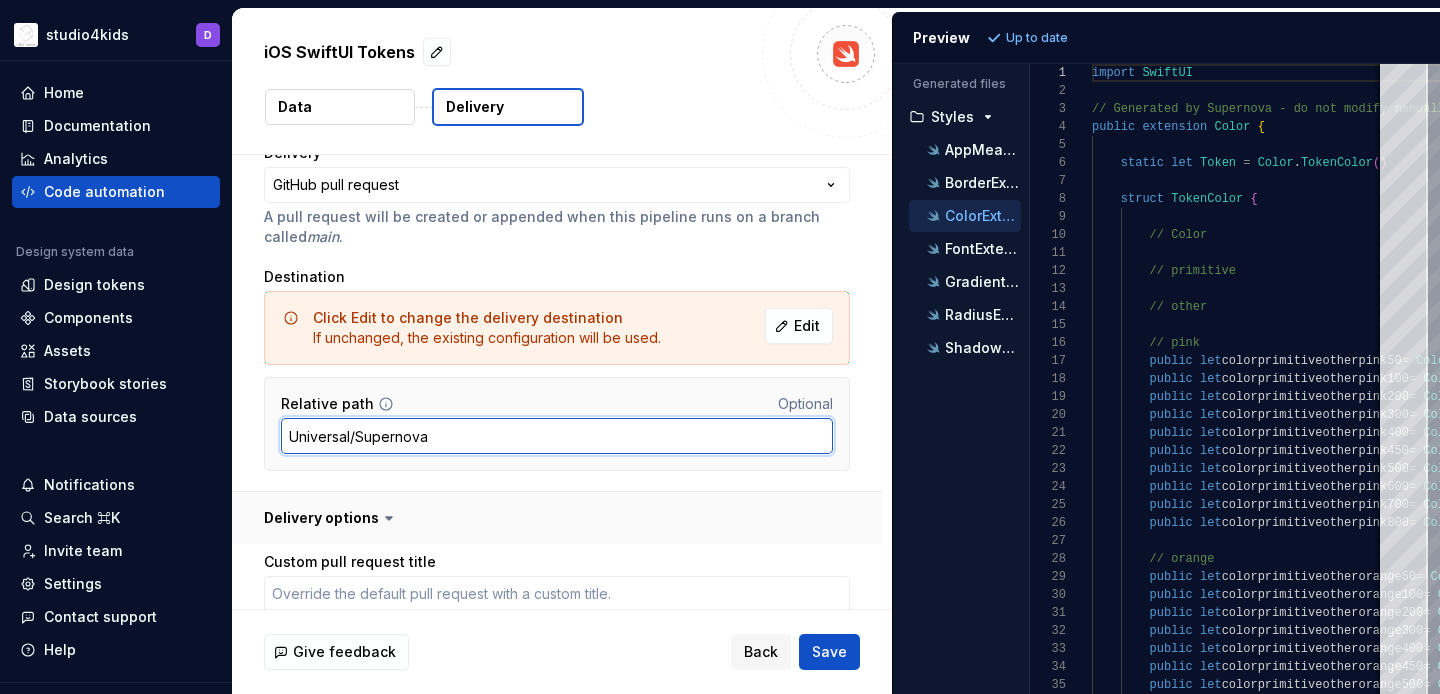 type on "Universal/Supernova-" 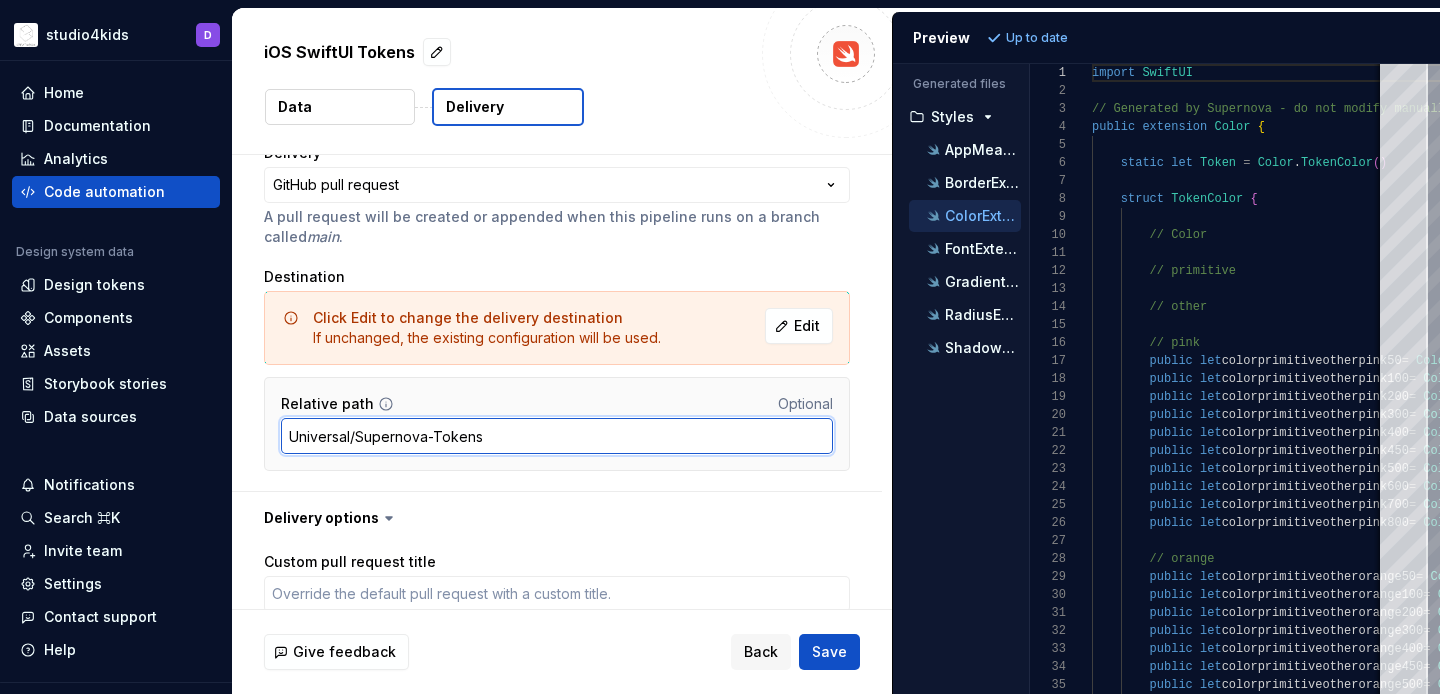 type on "Universal/Supernova-Tokens" 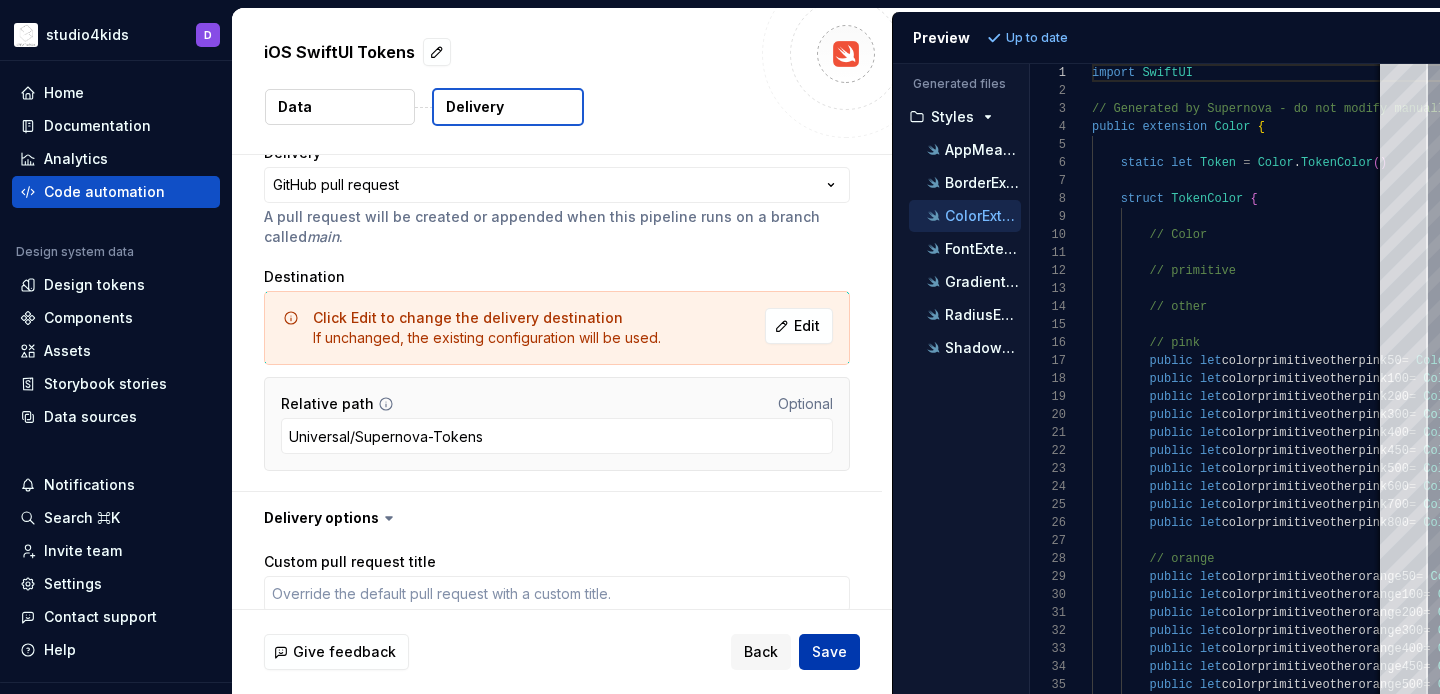 click on "Save" at bounding box center (829, 652) 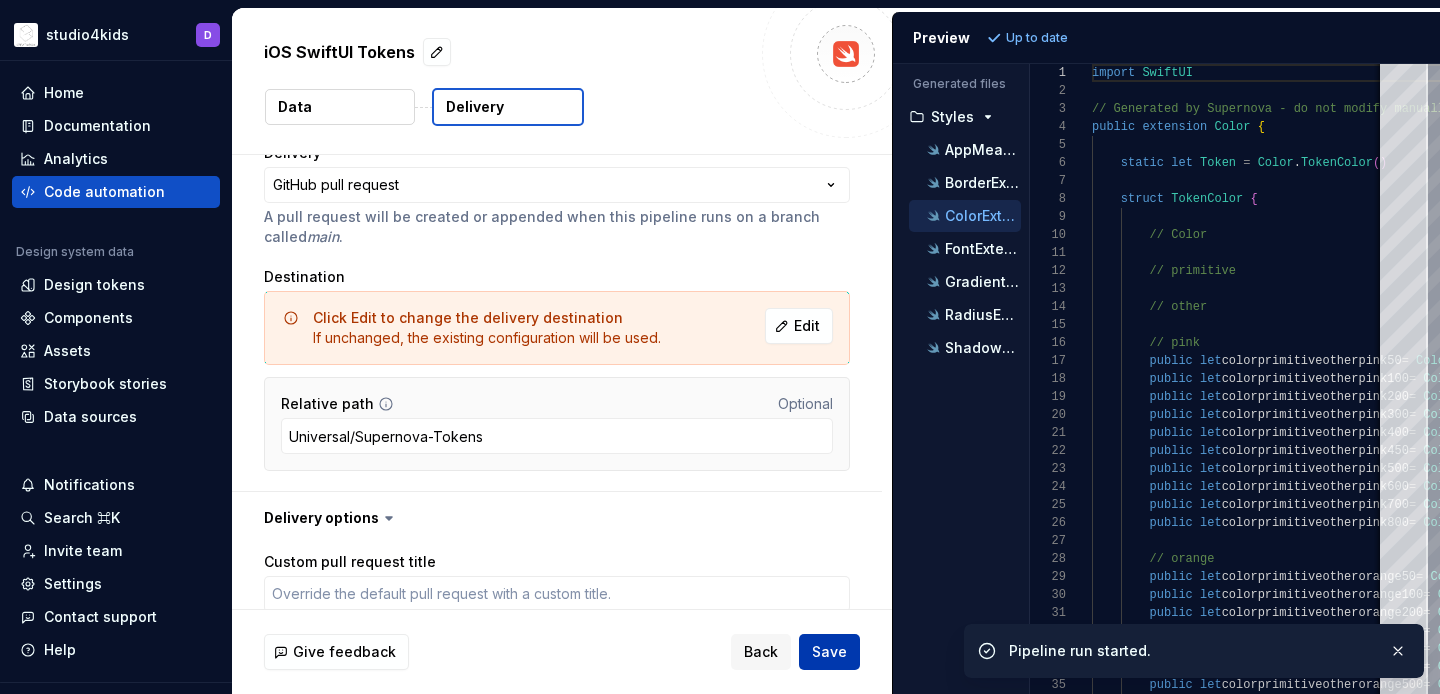 type on "*" 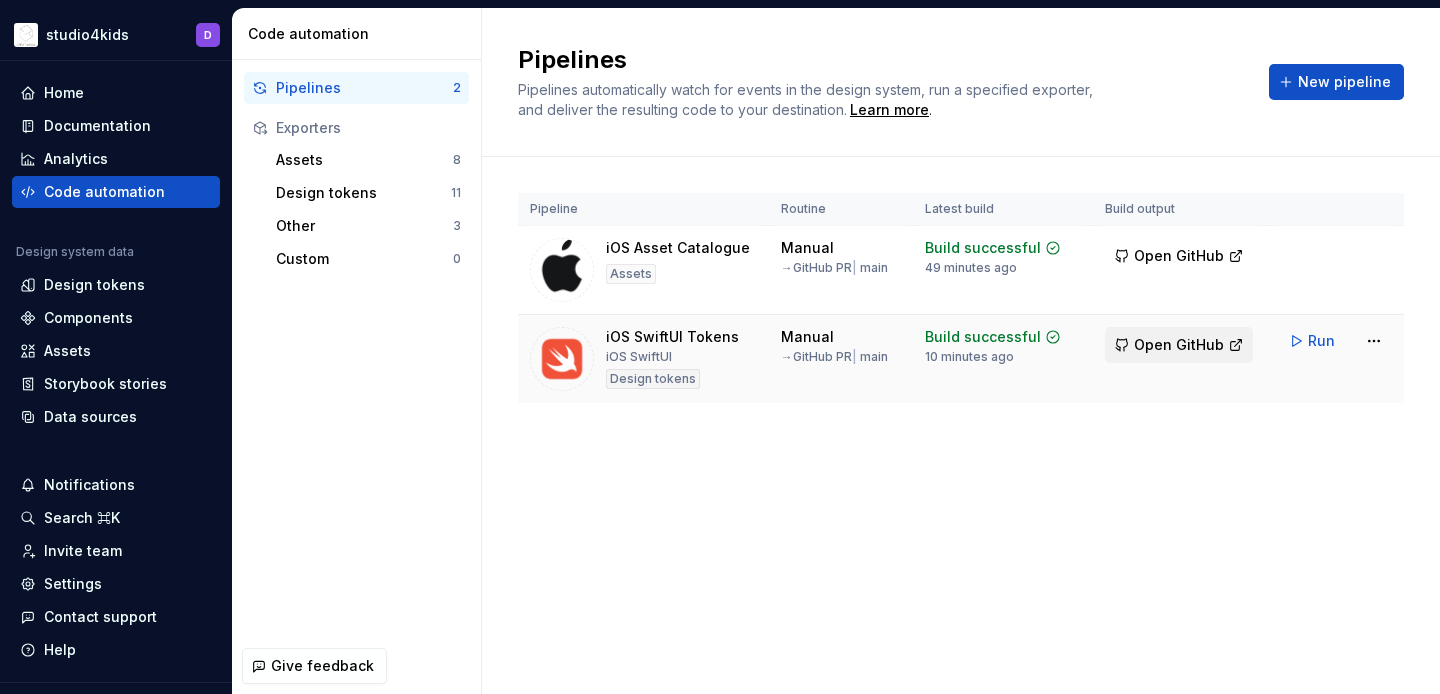 click on "Open GitHub" at bounding box center [1179, 345] 